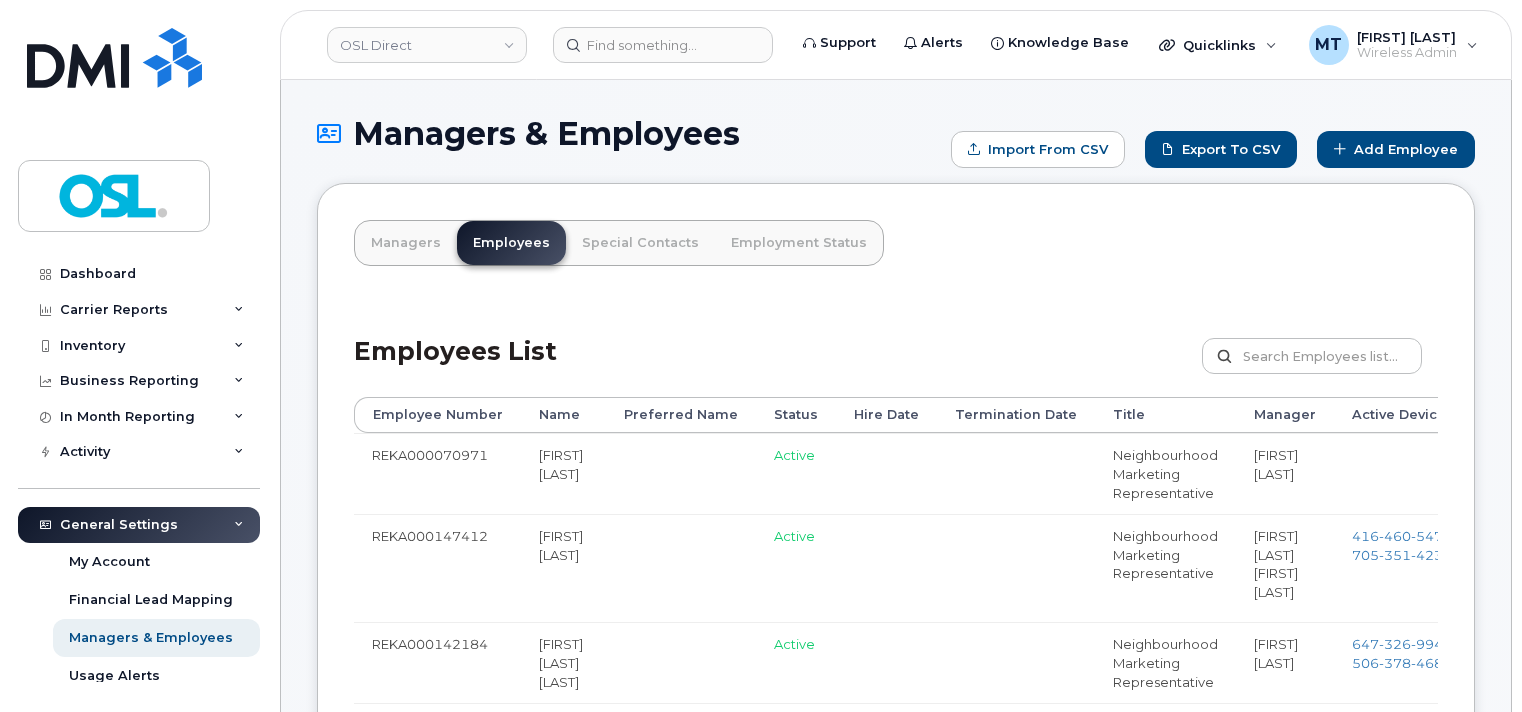 scroll, scrollTop: 0, scrollLeft: 0, axis: both 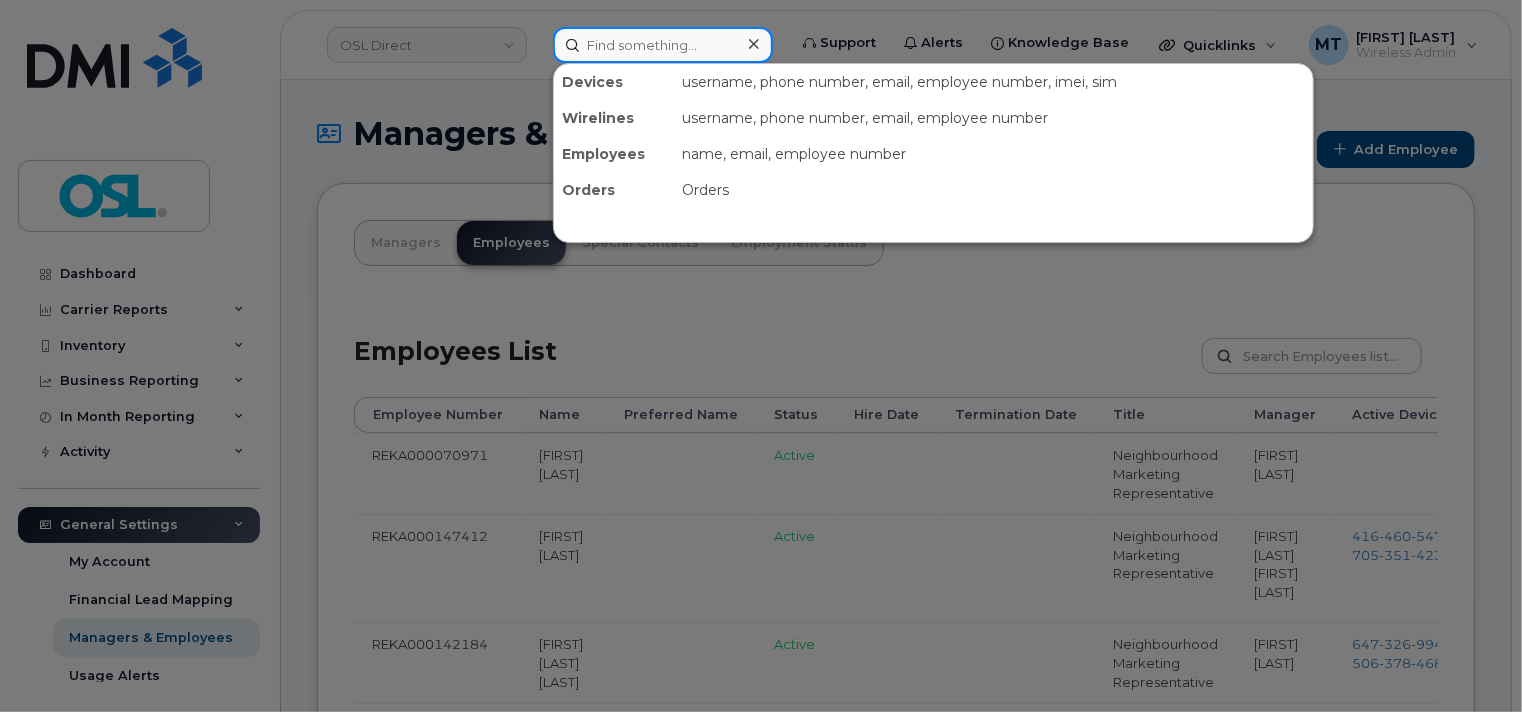 click at bounding box center [663, 45] 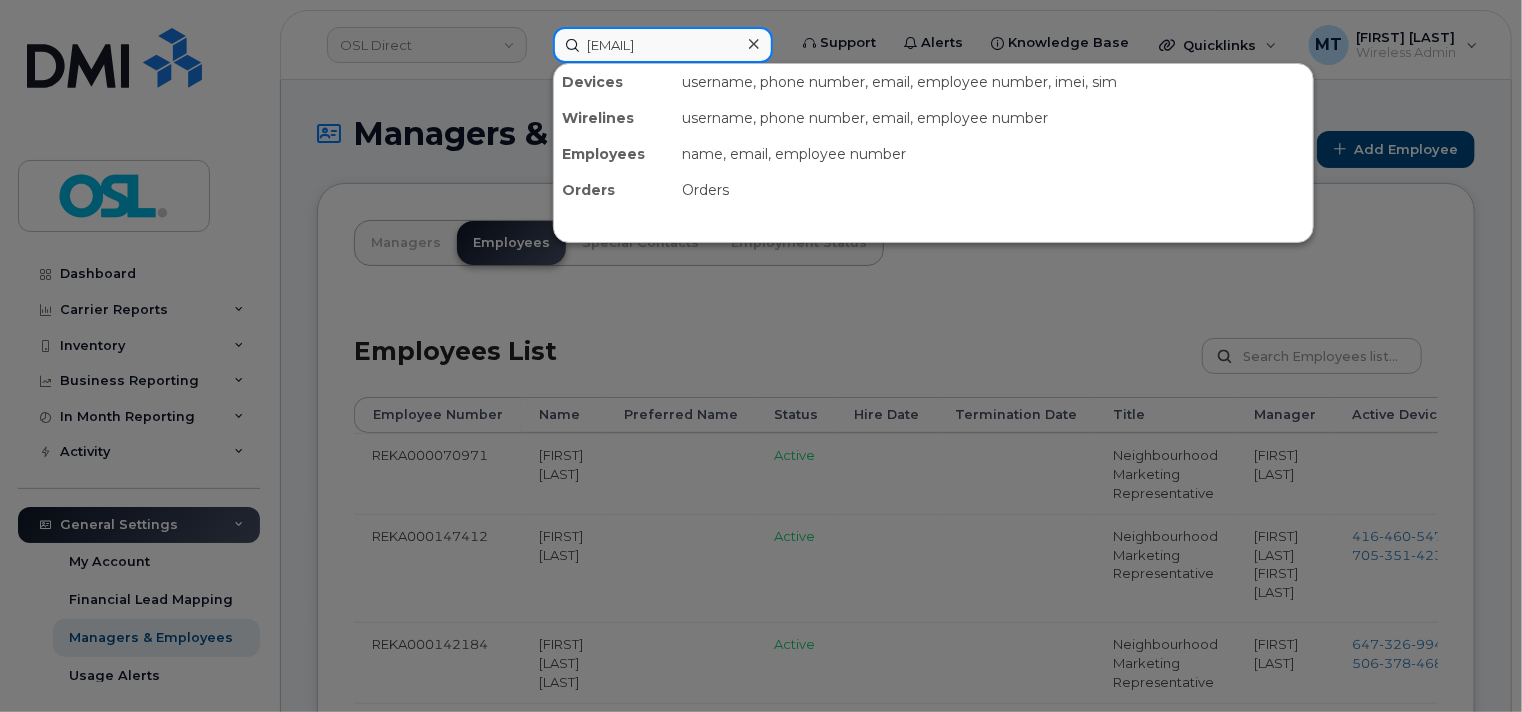scroll, scrollTop: 0, scrollLeft: 39, axis: horizontal 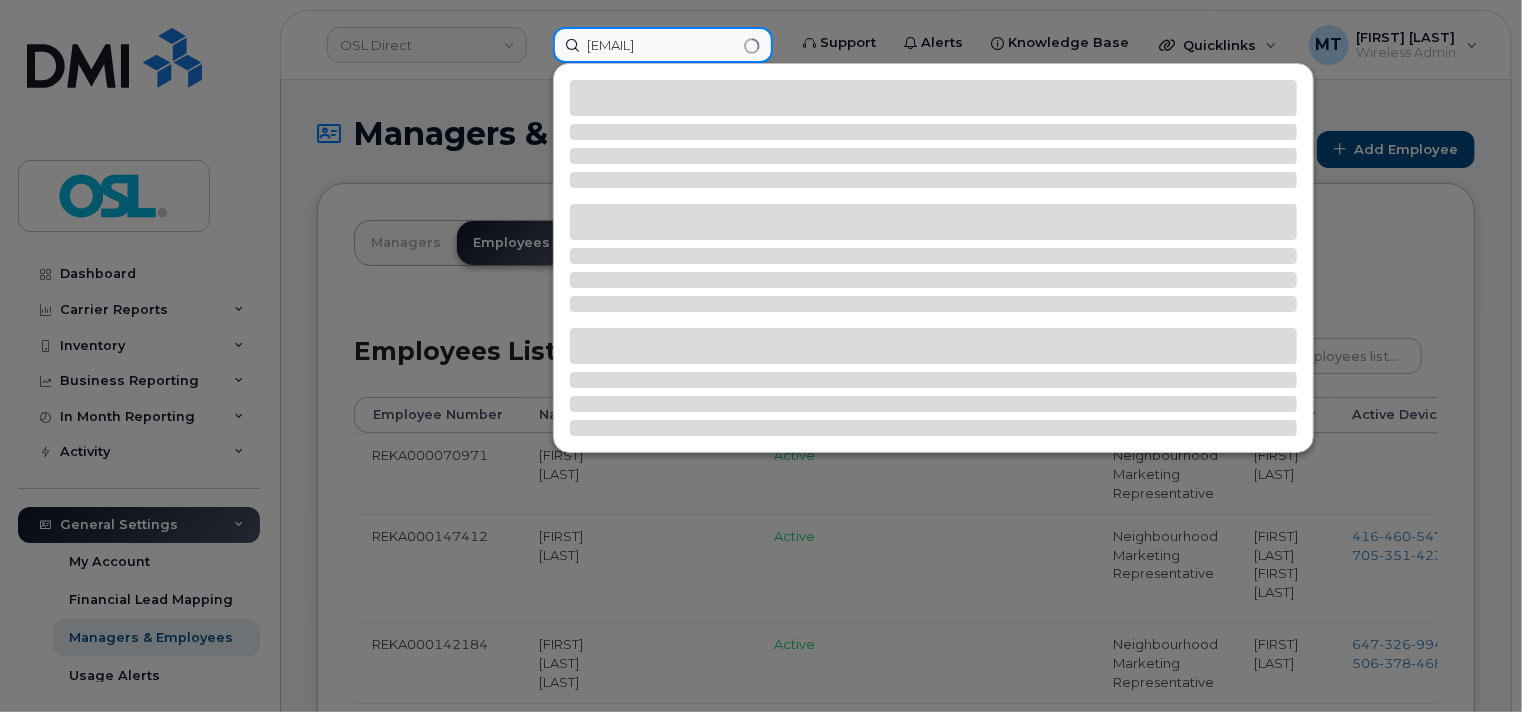 type on "[EMAIL]" 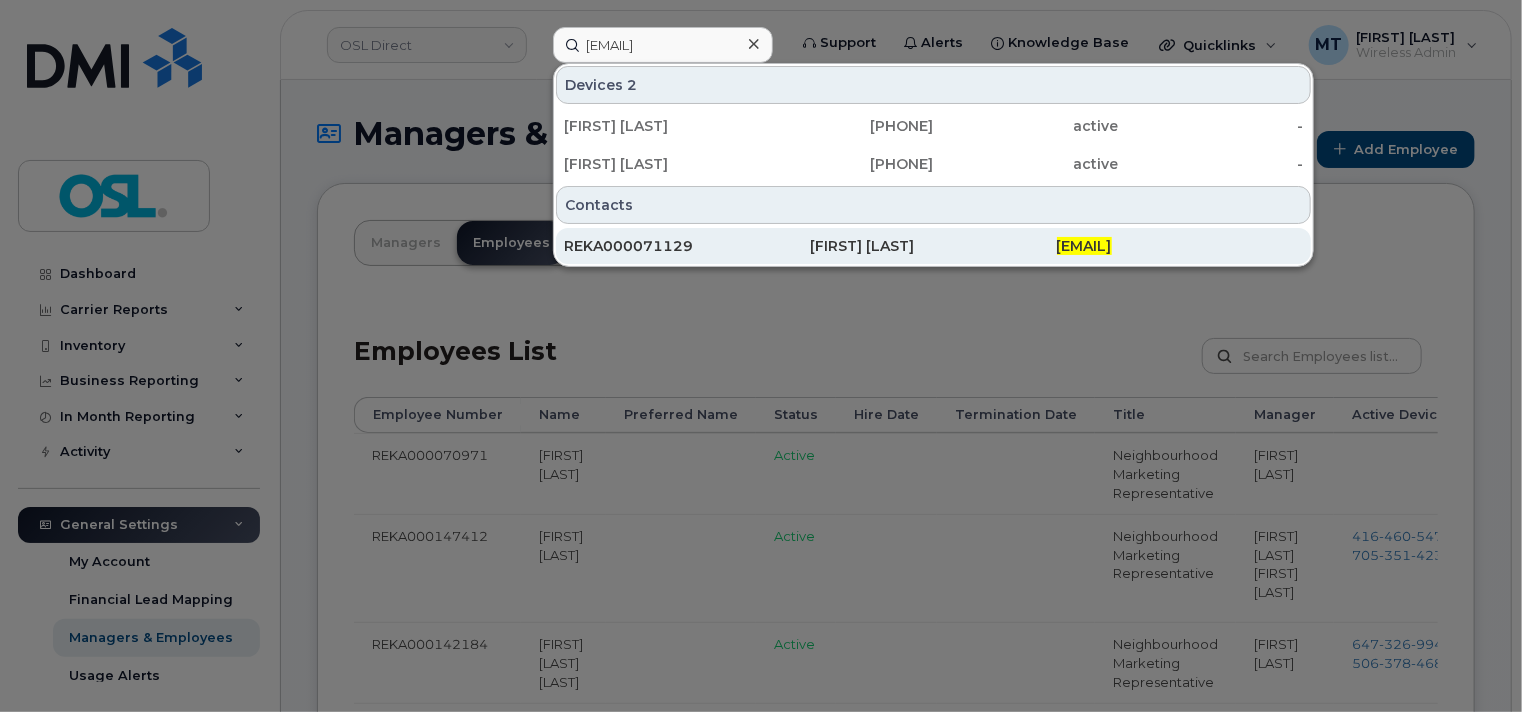 click on "[ALPHANUMERIC_ID]" at bounding box center [687, 246] 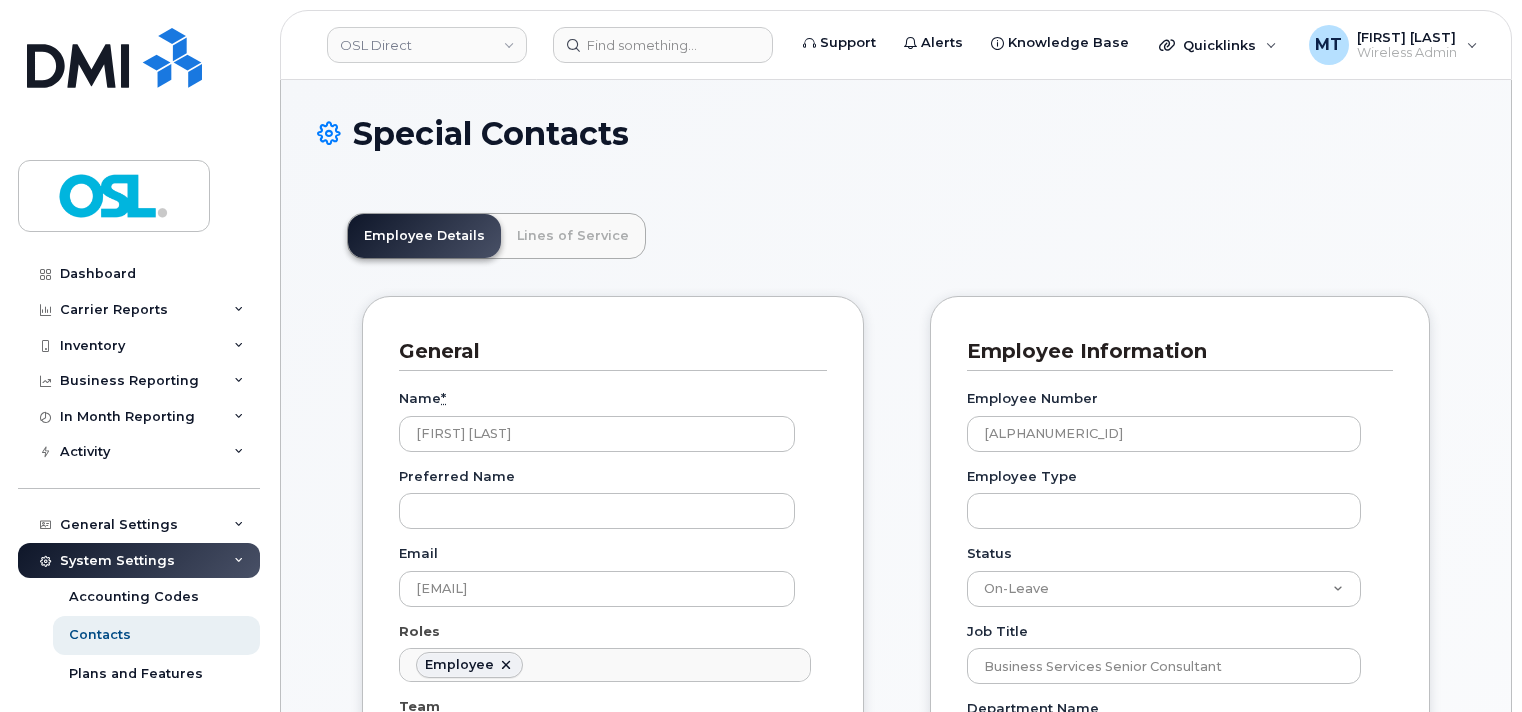 scroll, scrollTop: 0, scrollLeft: 0, axis: both 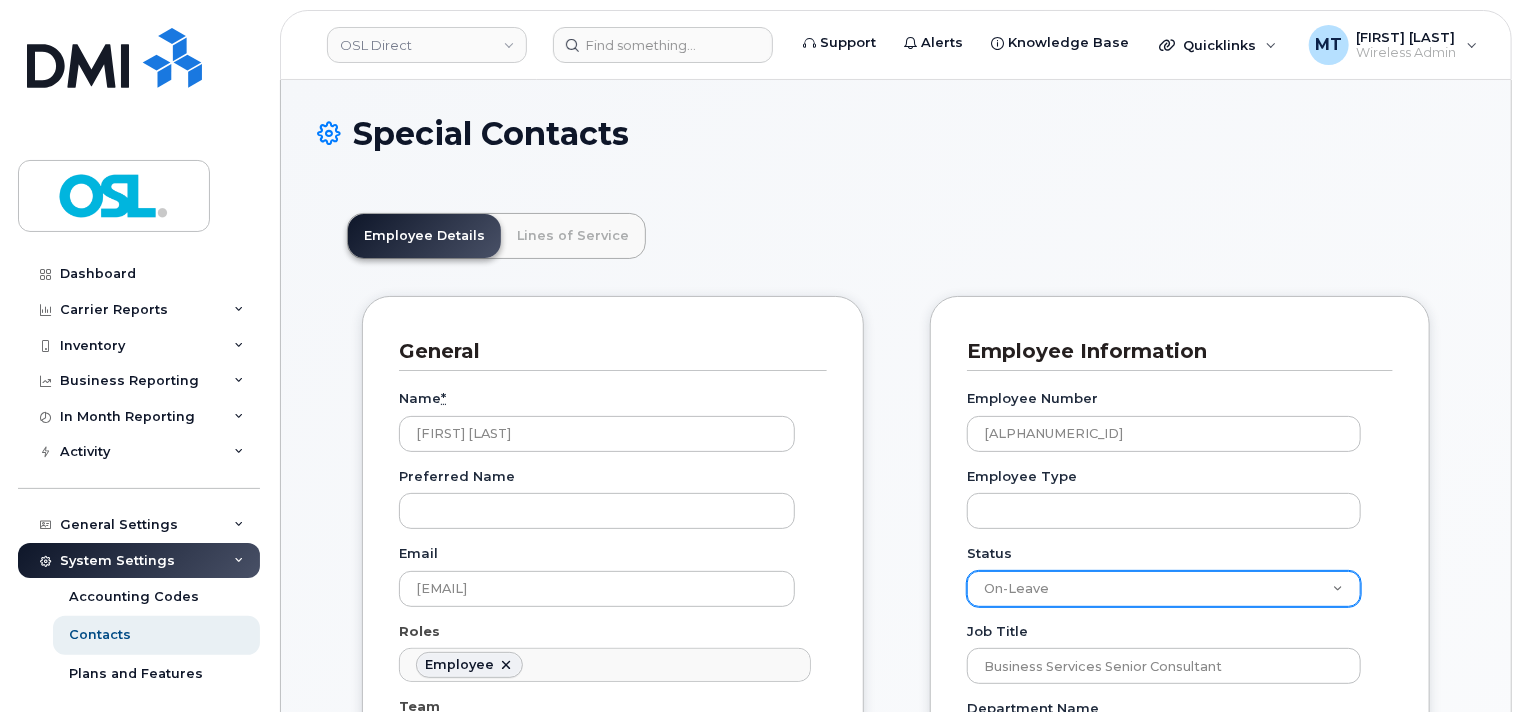 click on "Active
On-Leave
Long Term
Short Term
Maternity Leave
Temp Layoff
Inactive" 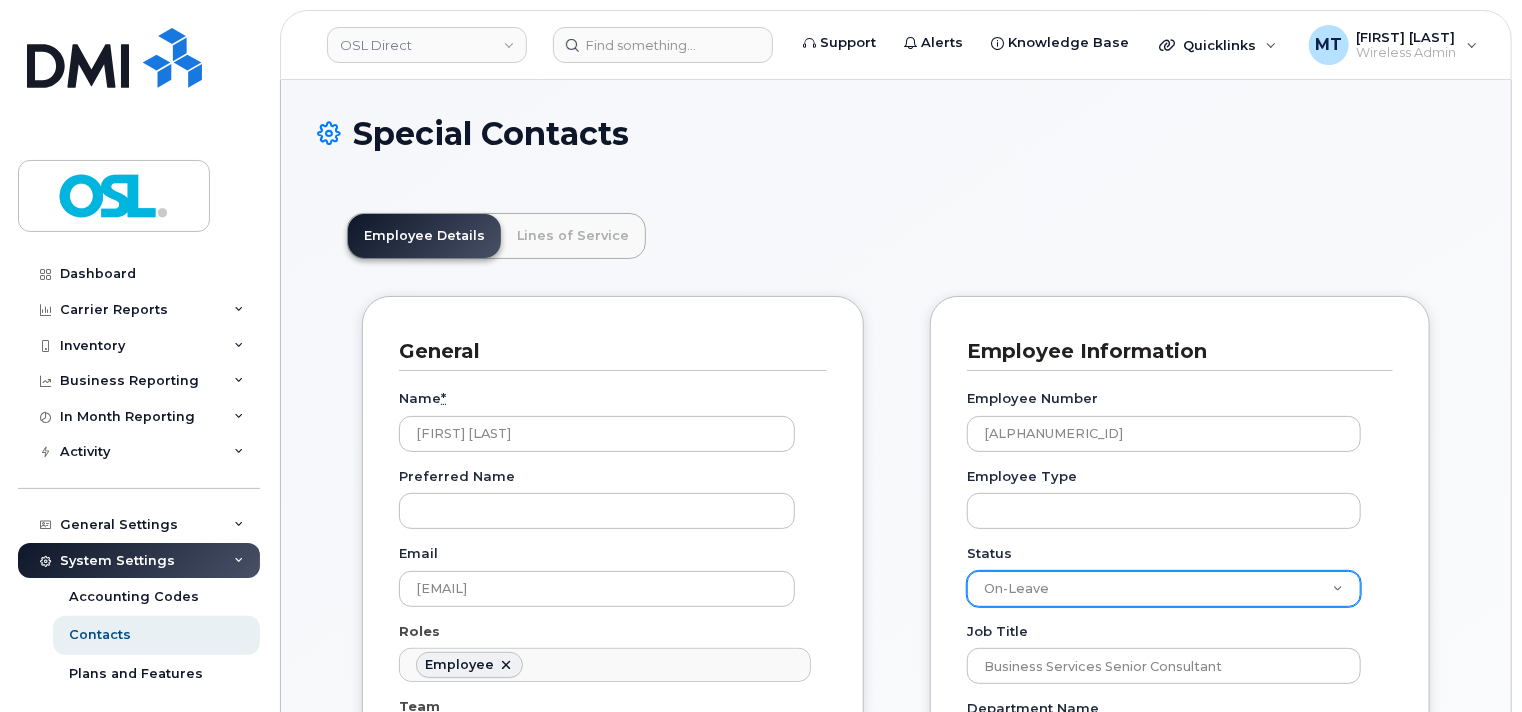 select on "active" 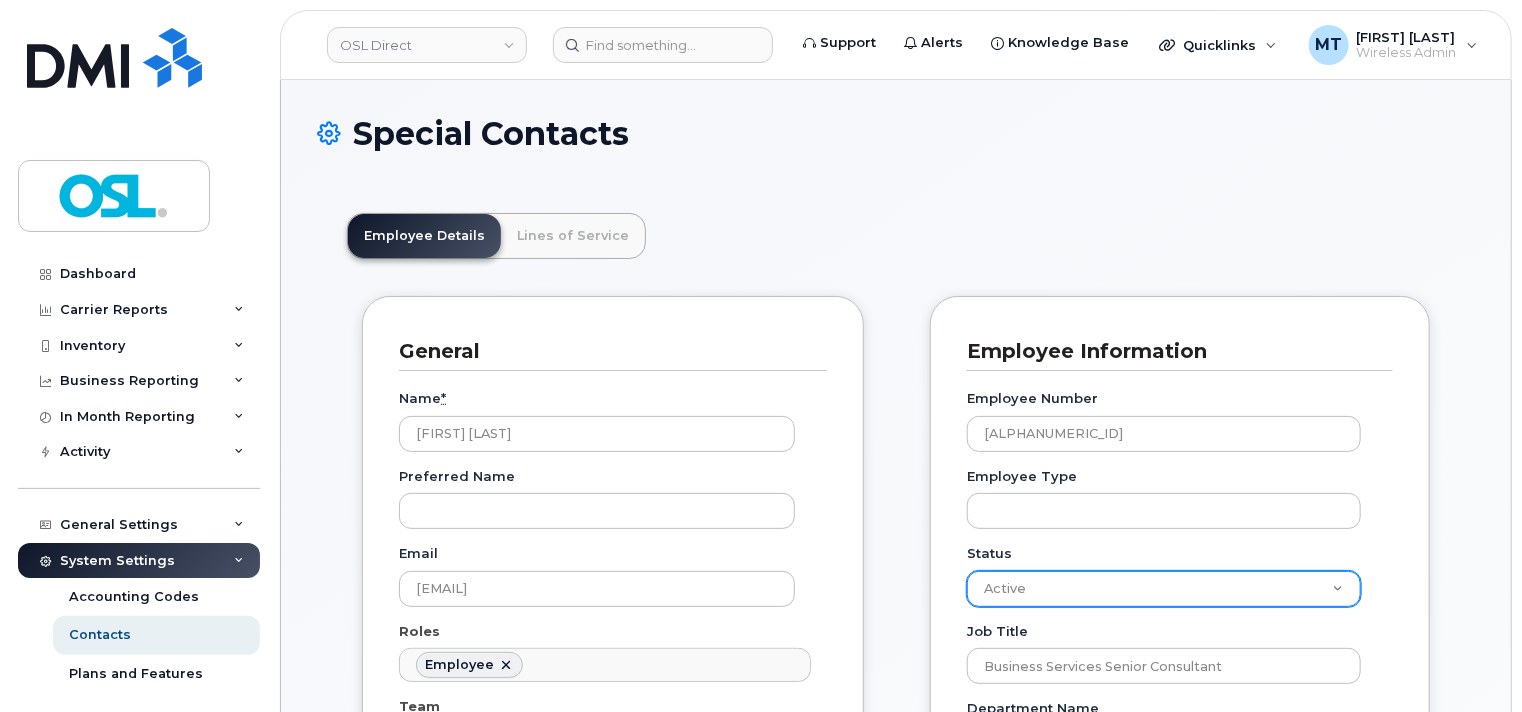 click on "Active
On-Leave
Long Term
Short Term
Maternity Leave
Temp Layoff
Inactive" 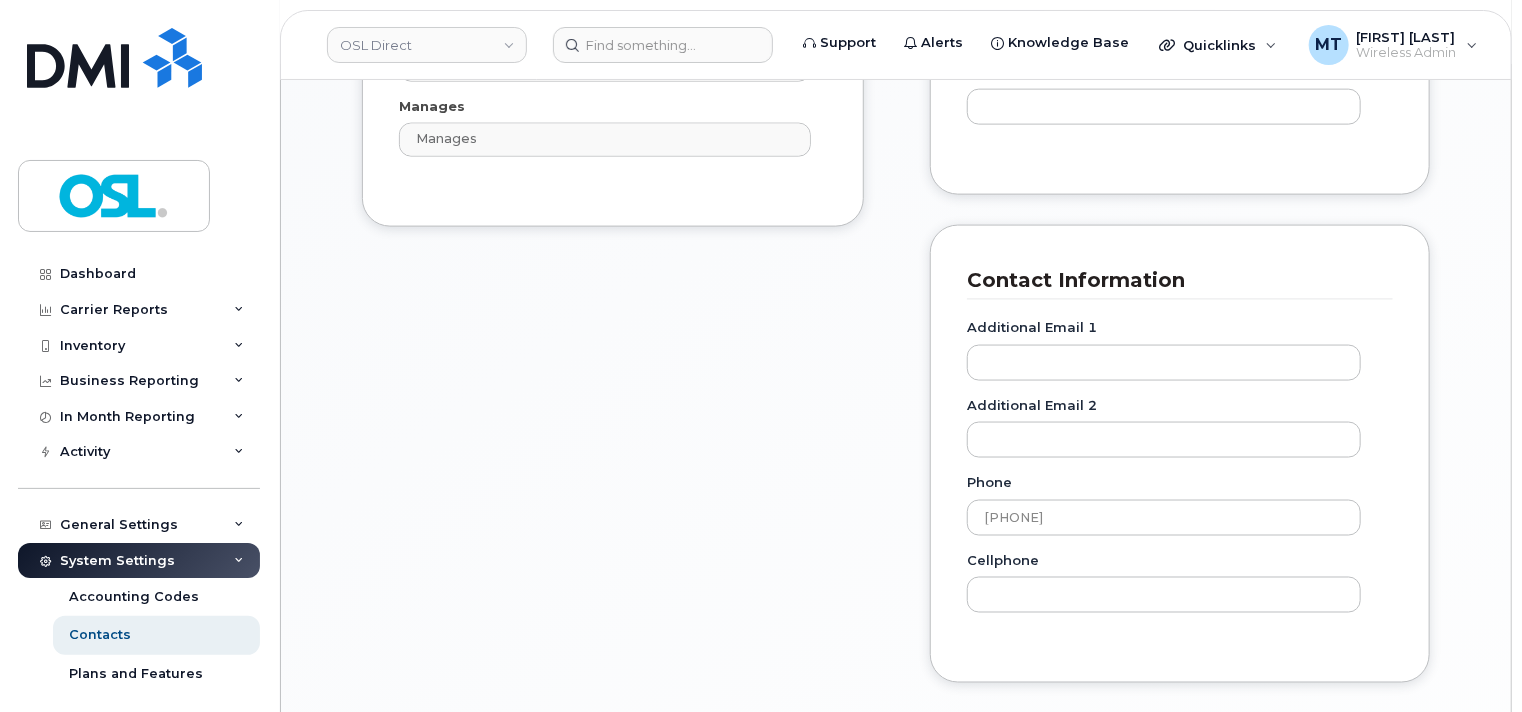 scroll, scrollTop: 1600, scrollLeft: 0, axis: vertical 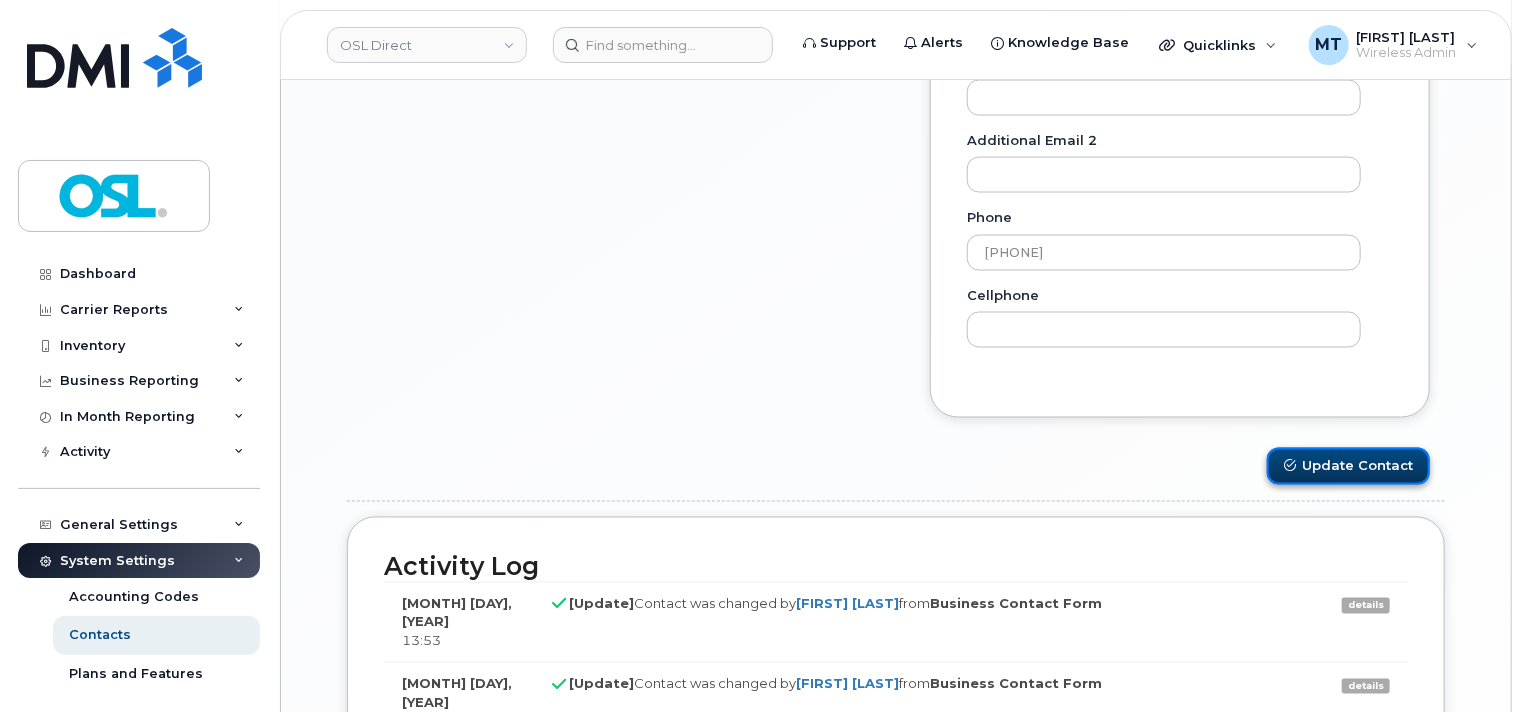 click on "Update Contact" 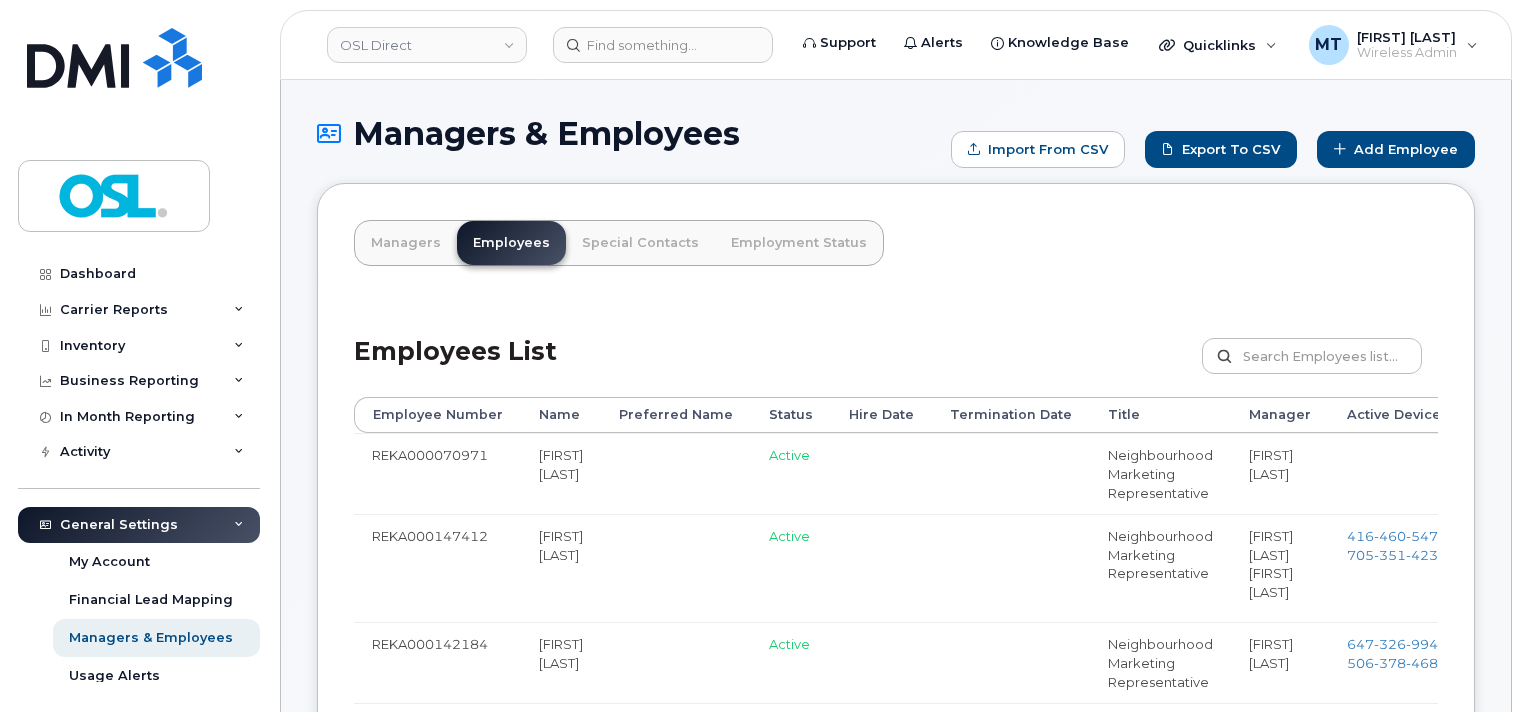 scroll, scrollTop: 0, scrollLeft: 0, axis: both 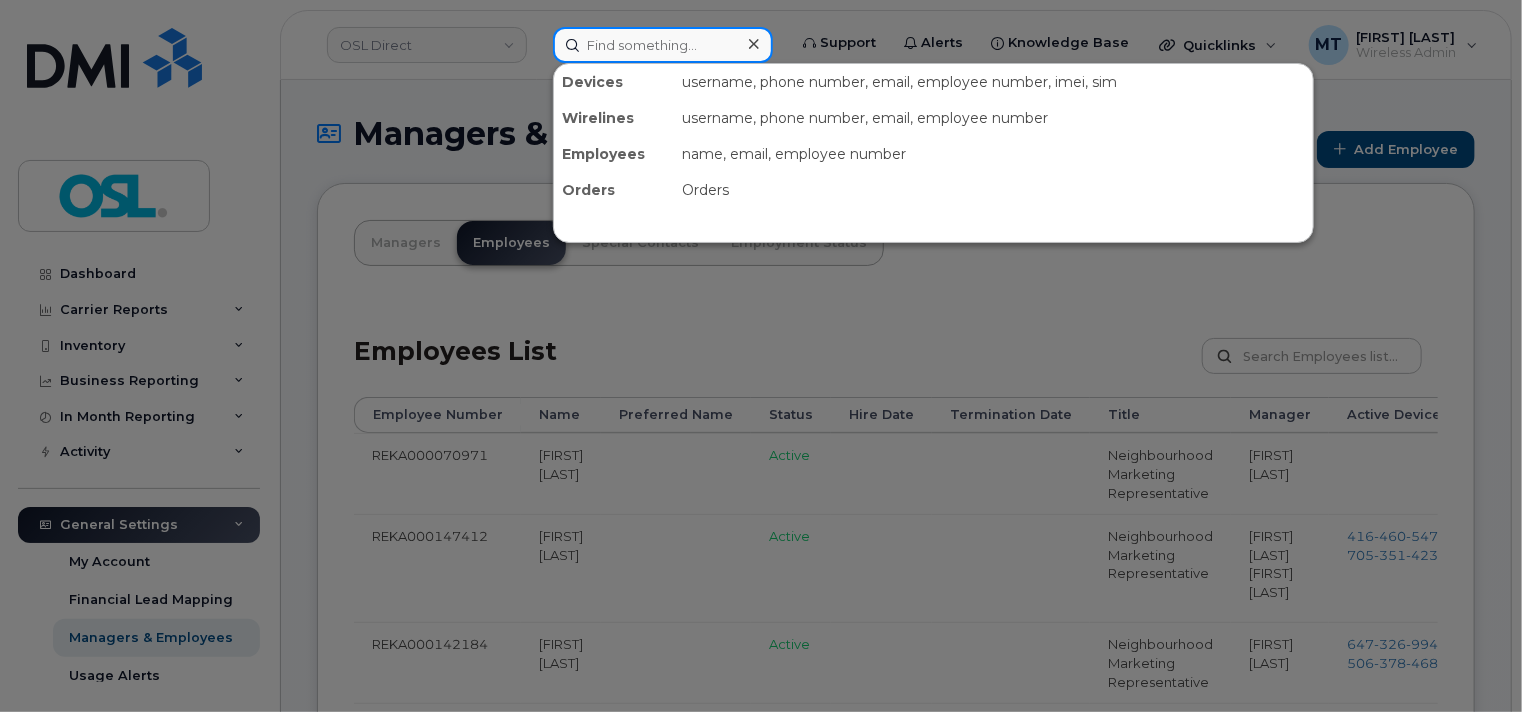 click at bounding box center [663, 45] 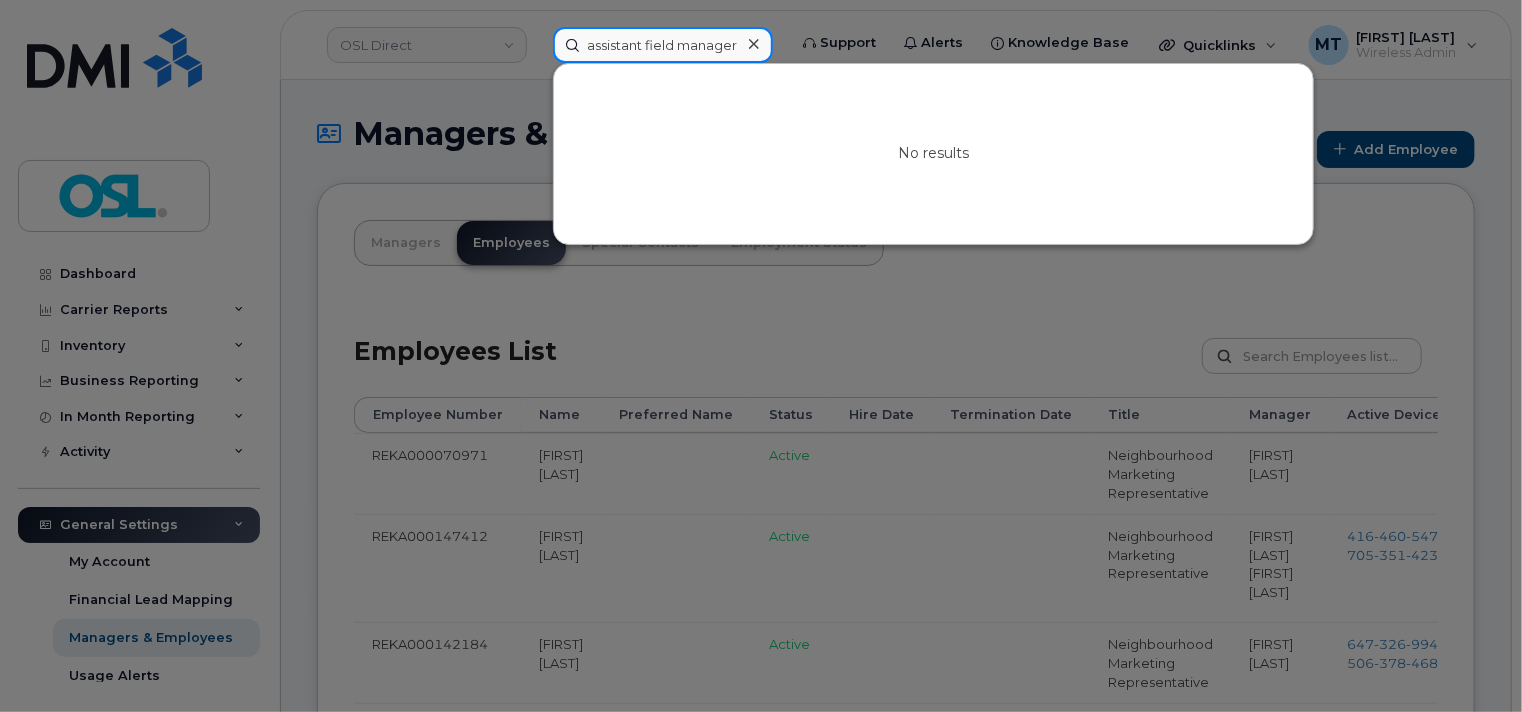 paste on "hamza.elhamdi@osldirect.com" 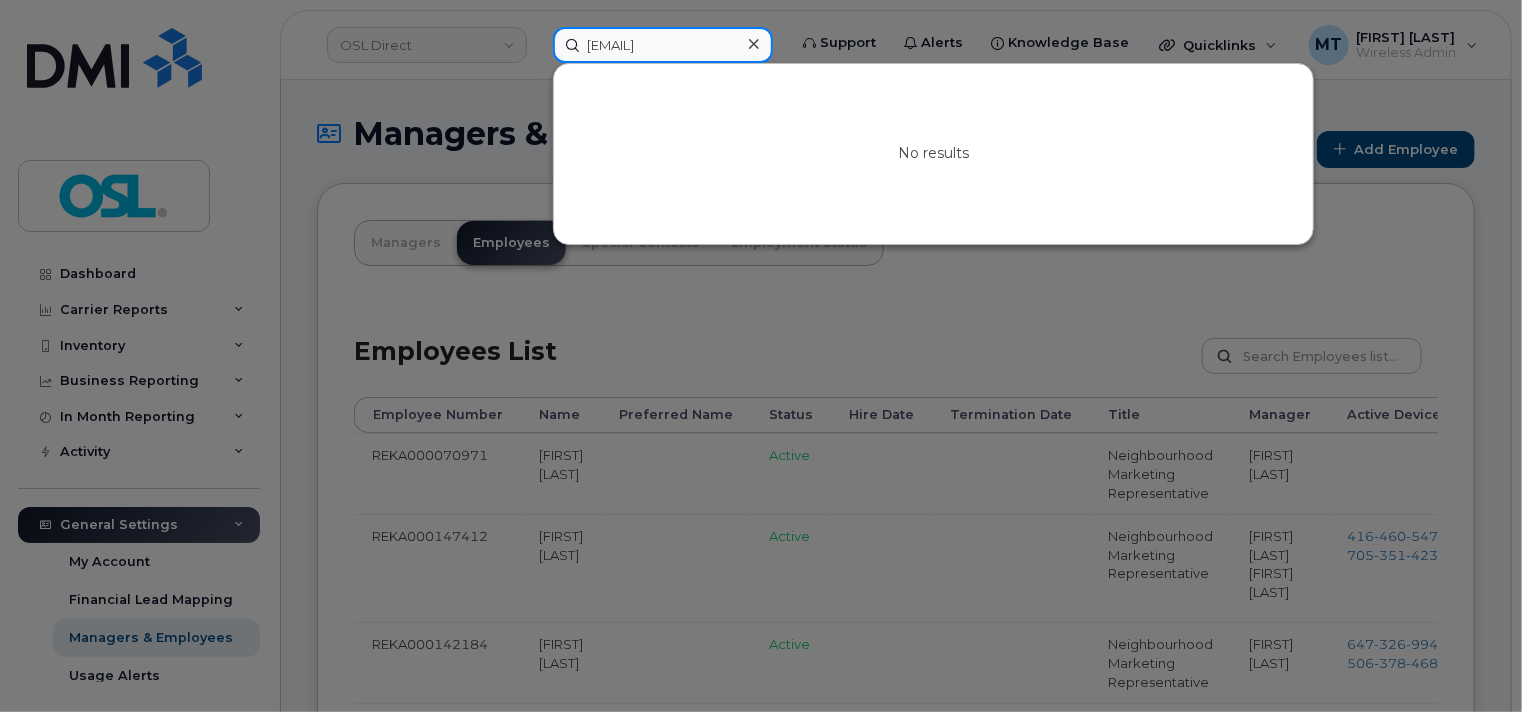 scroll, scrollTop: 0, scrollLeft: 26, axis: horizontal 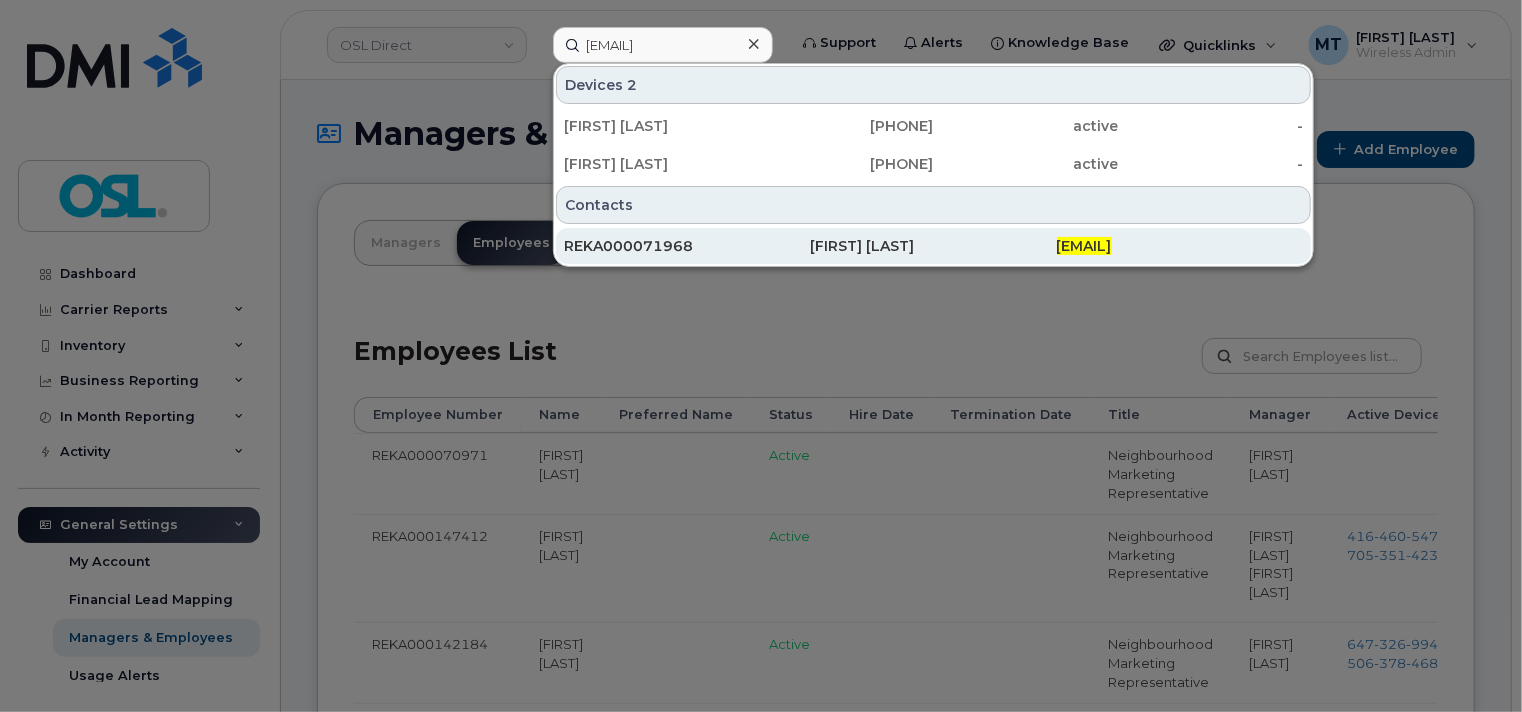 click on "REKA000071968" at bounding box center [687, 246] 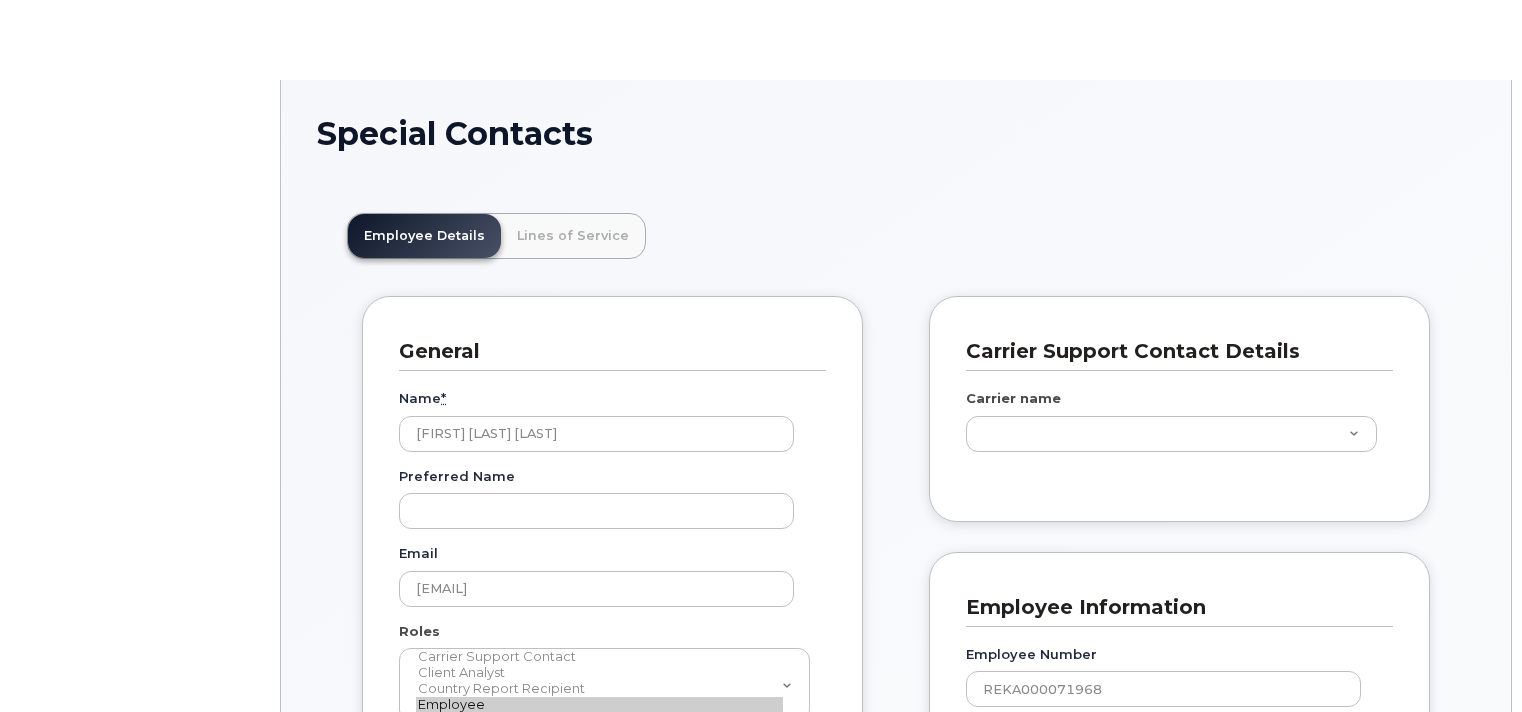 scroll, scrollTop: 0, scrollLeft: 0, axis: both 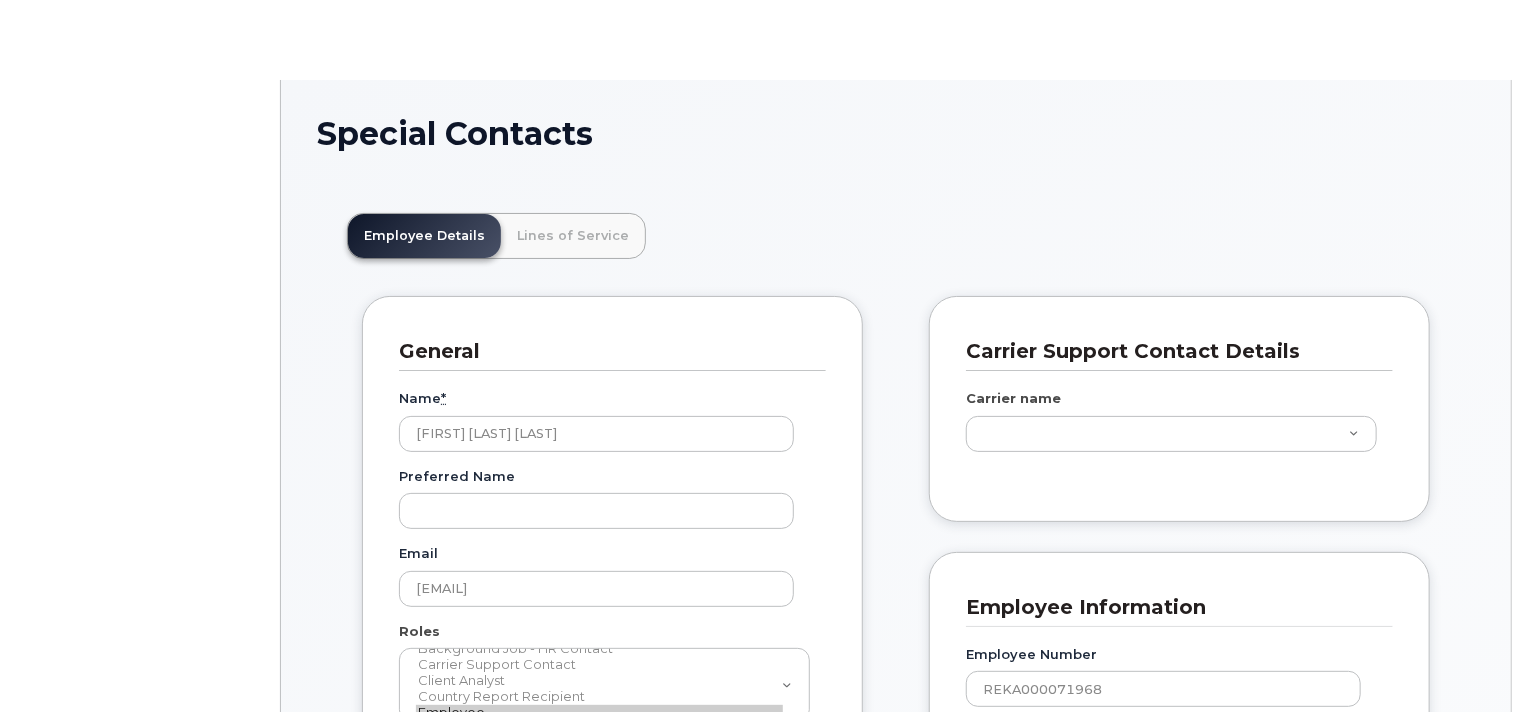 type on "[NUMBER]" 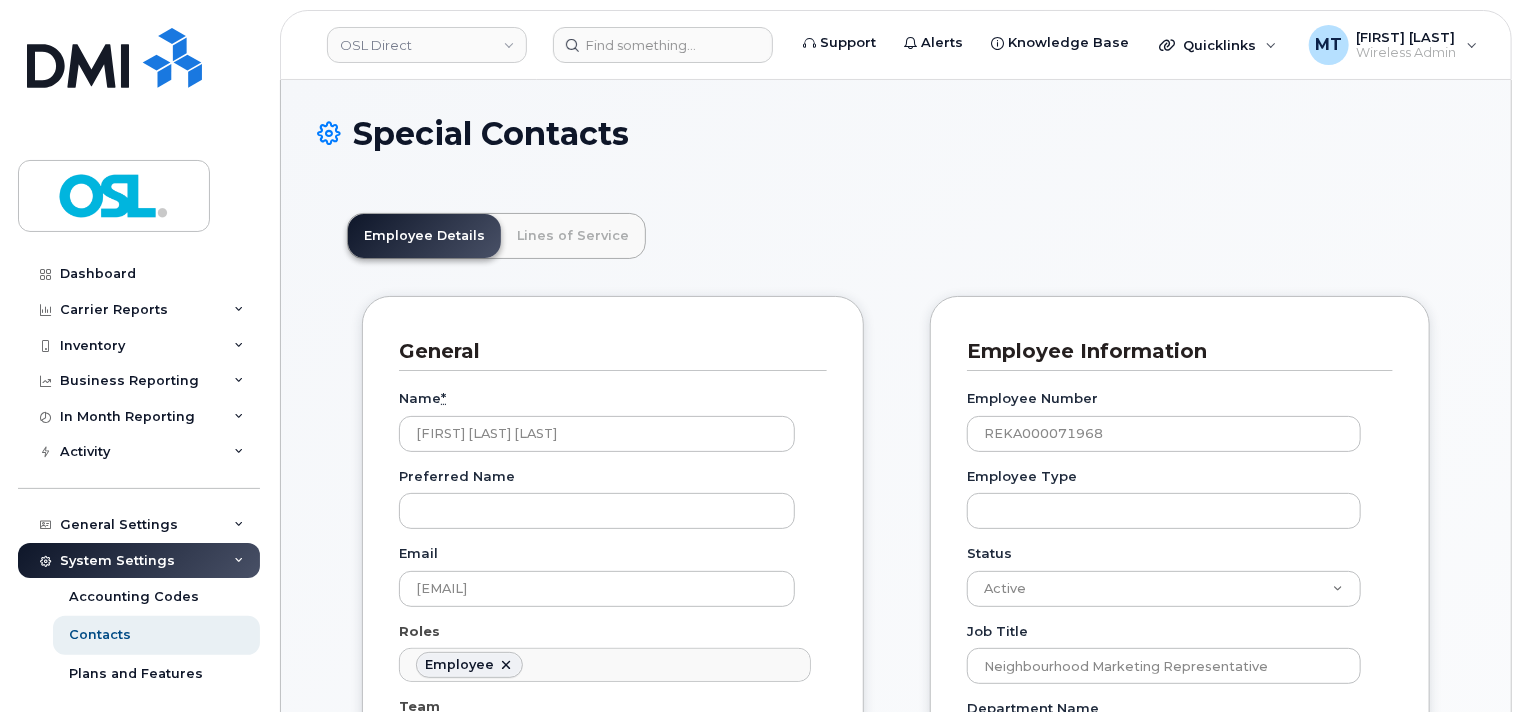 scroll, scrollTop: 300, scrollLeft: 0, axis: vertical 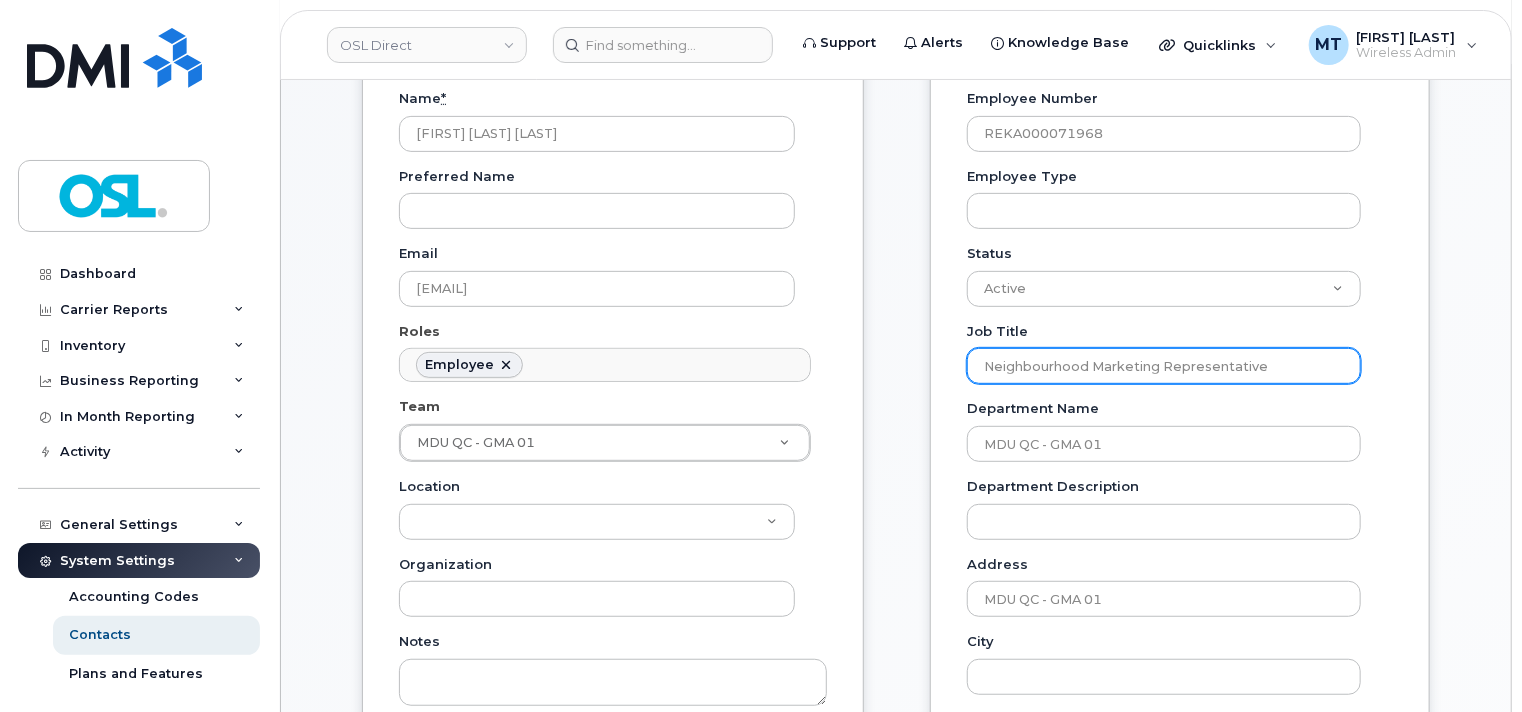 click on "Neighbourhood Marketing Representative" 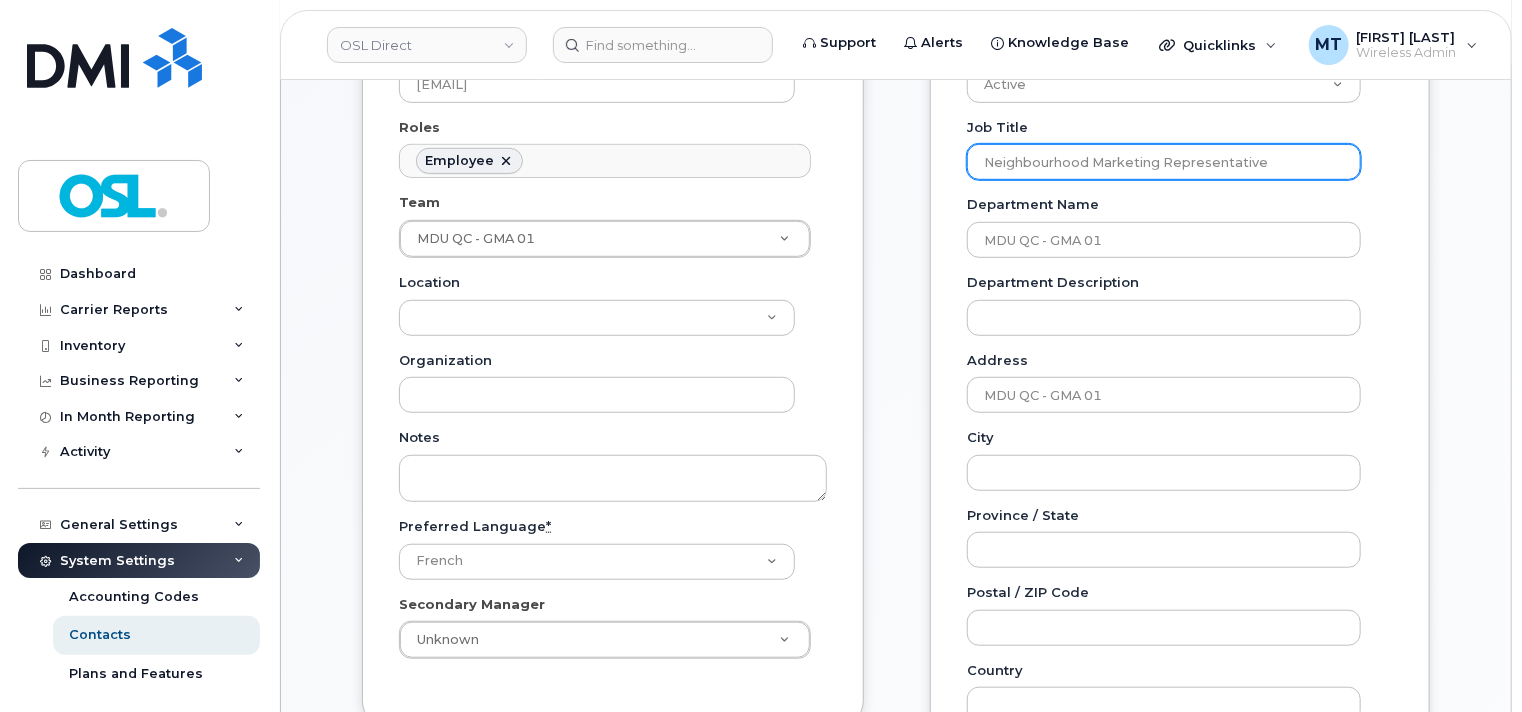 scroll, scrollTop: 500, scrollLeft: 0, axis: vertical 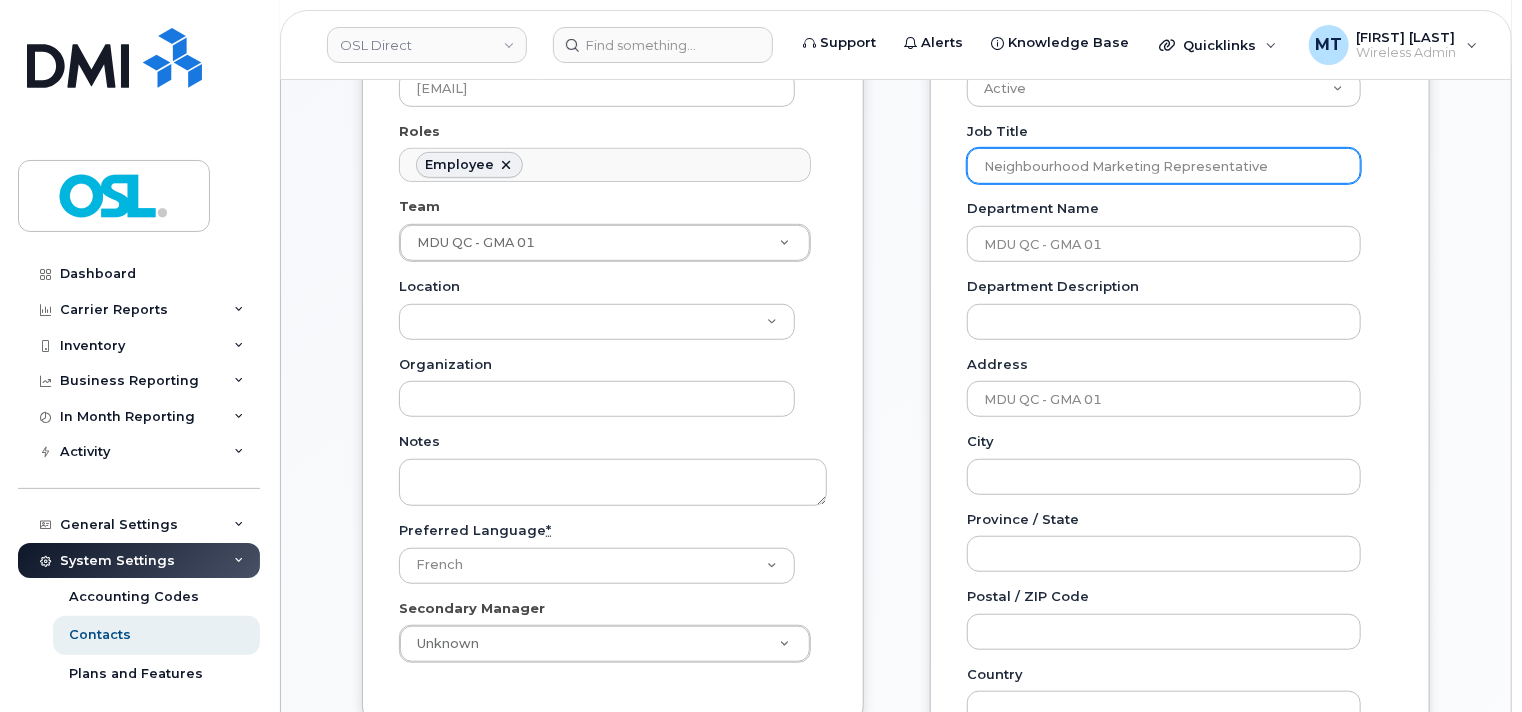 paste on "assistant field manager" 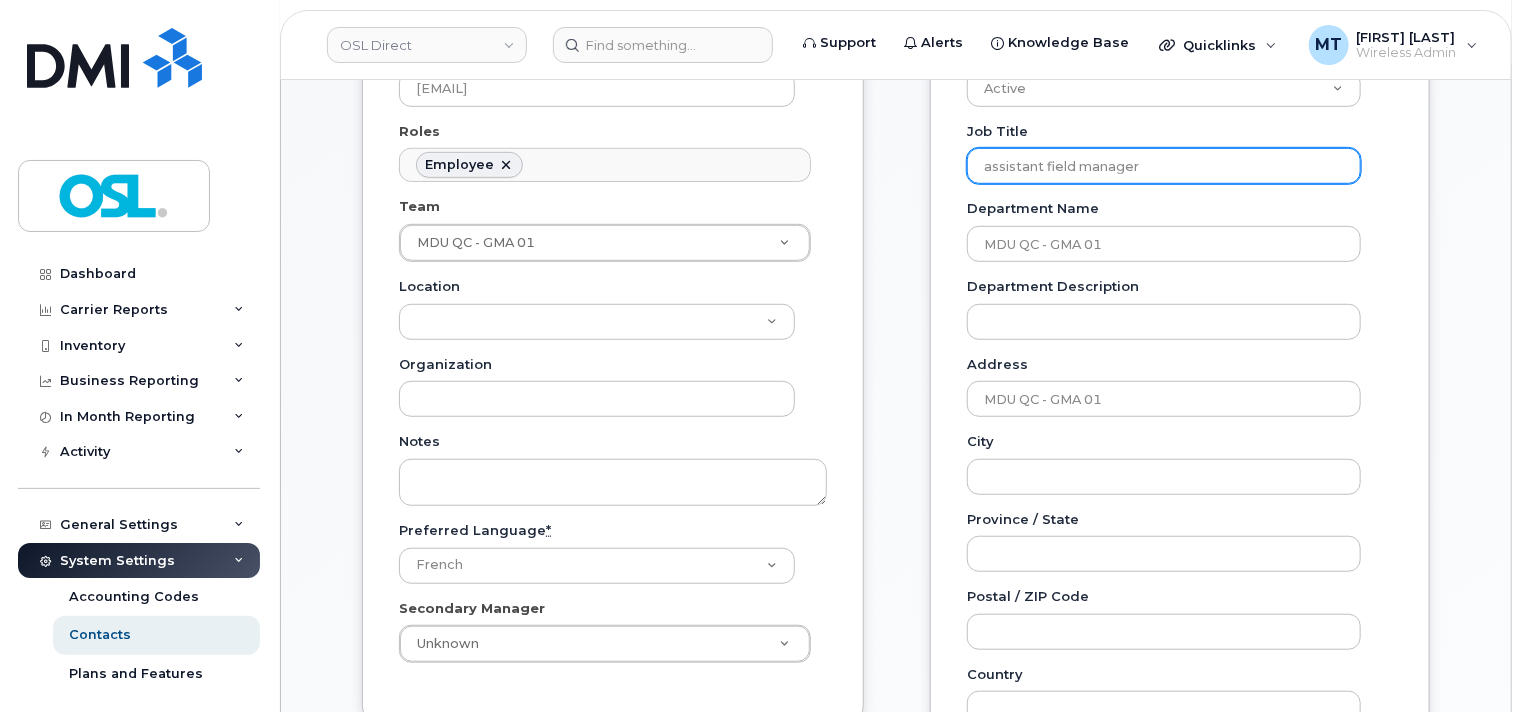 type on "Assistant Field Manager" 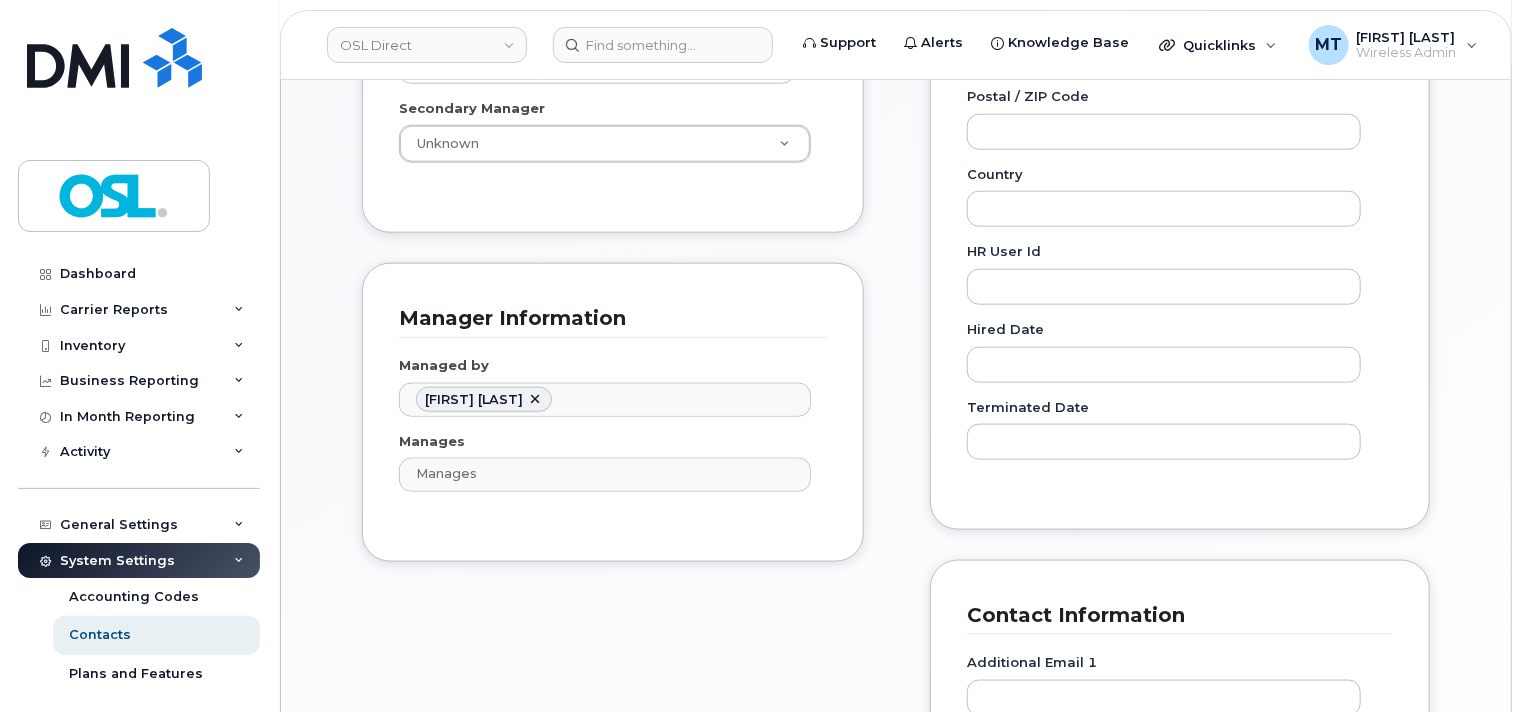 scroll, scrollTop: 1400, scrollLeft: 0, axis: vertical 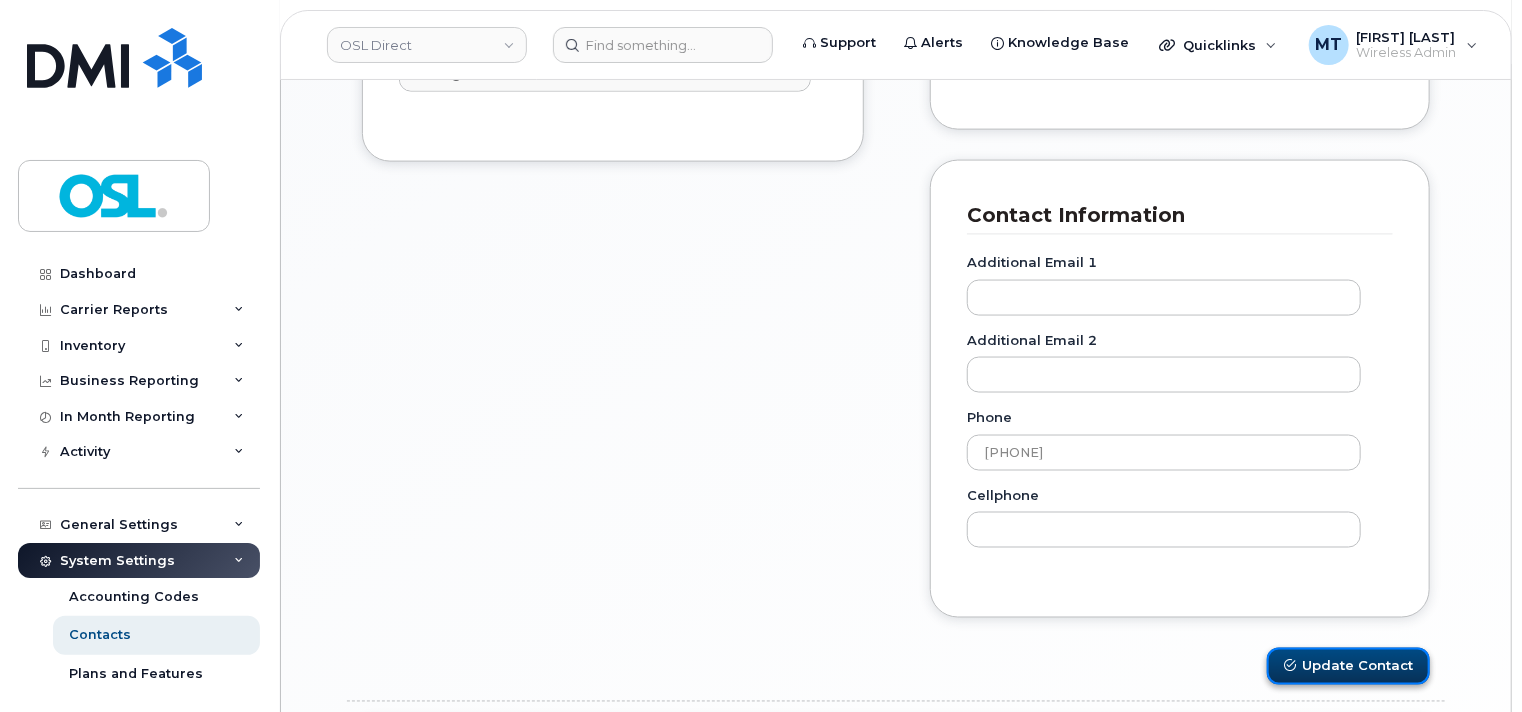 click on "Update Contact" 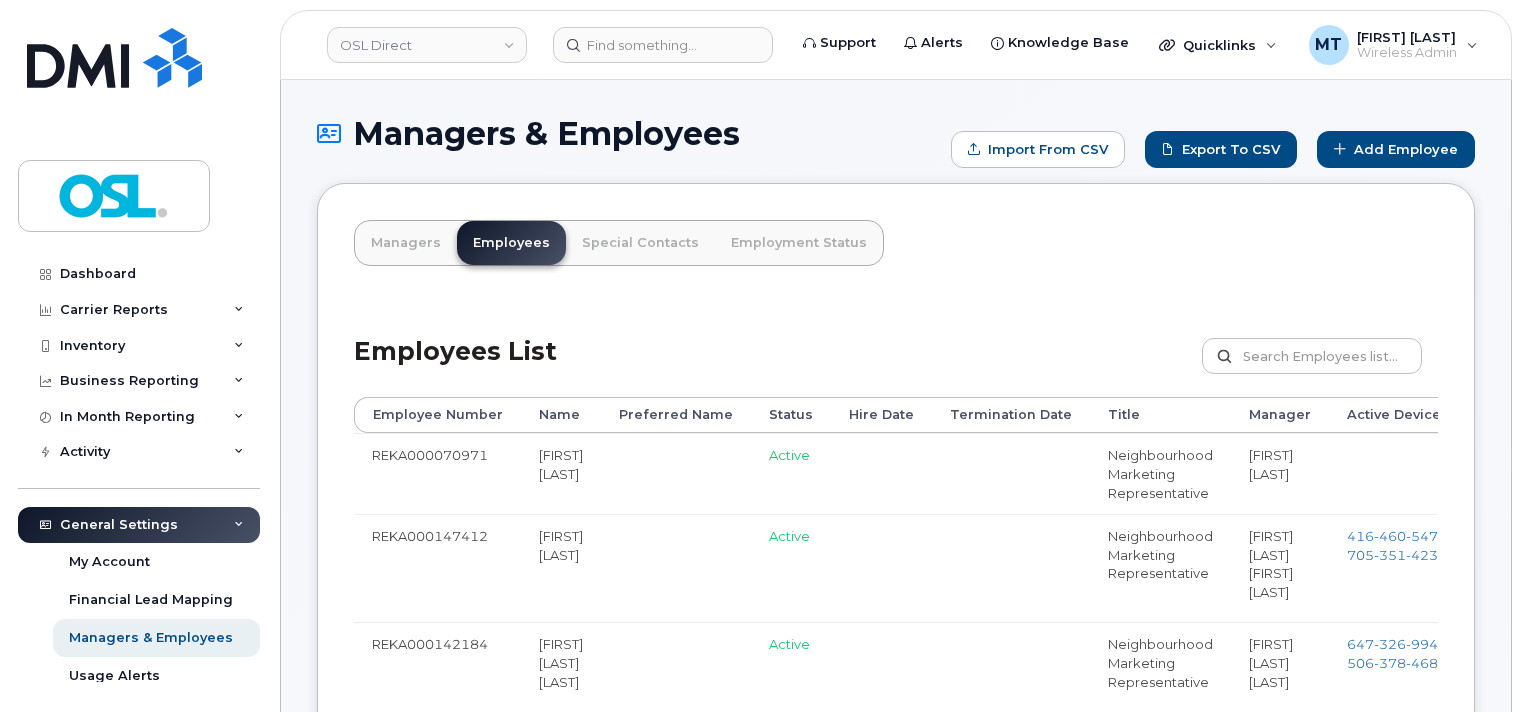 scroll, scrollTop: 0, scrollLeft: 0, axis: both 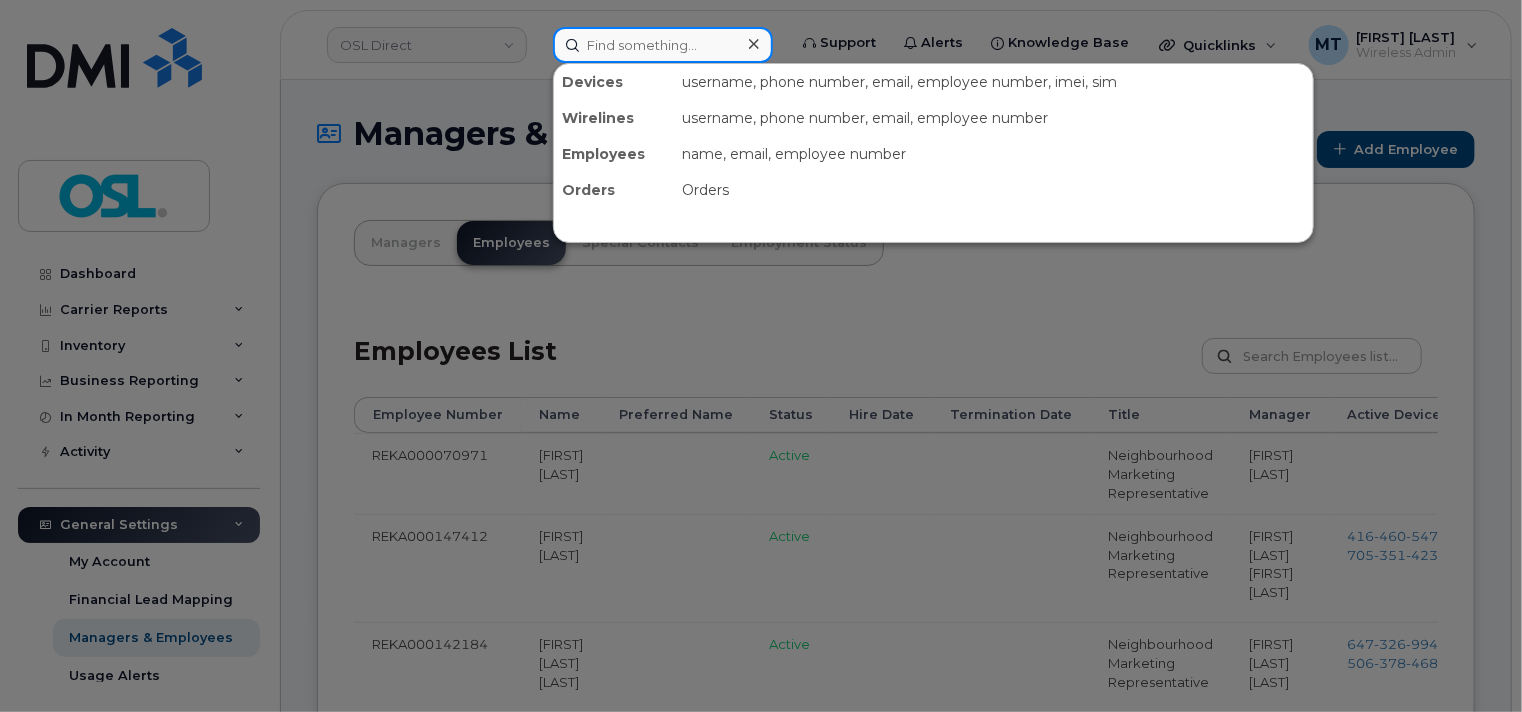 click at bounding box center (663, 45) 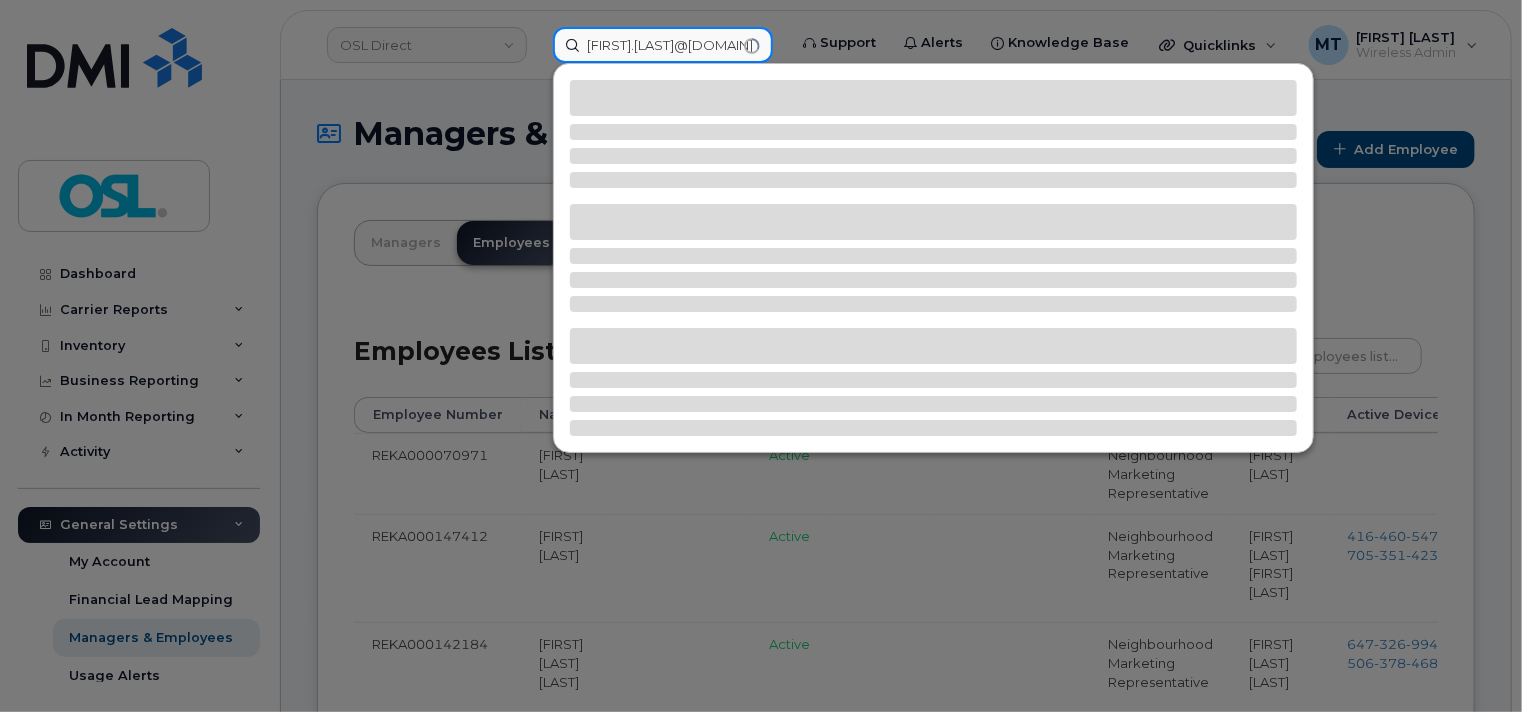 type on "wilkie.ng@osldirect.com" 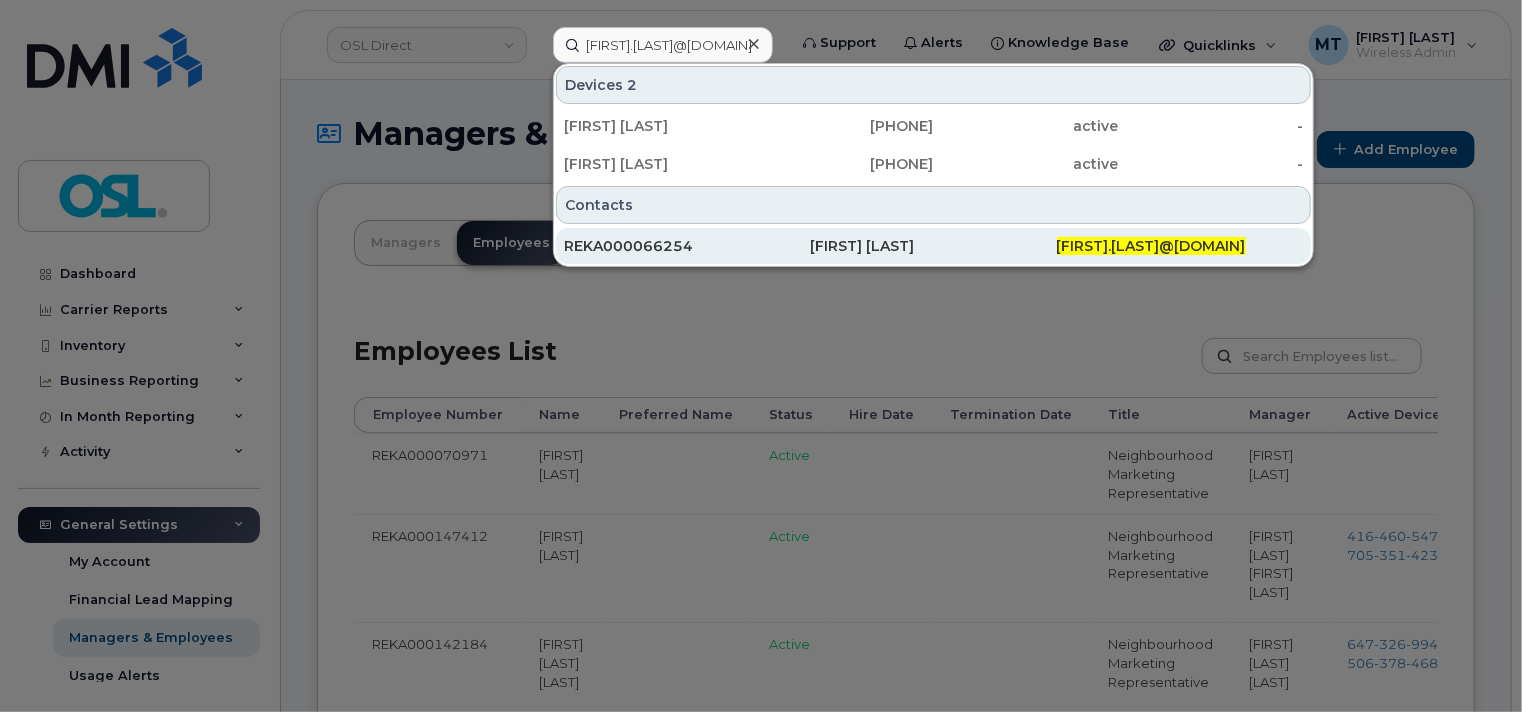 click on "REKA000066254" at bounding box center (687, 246) 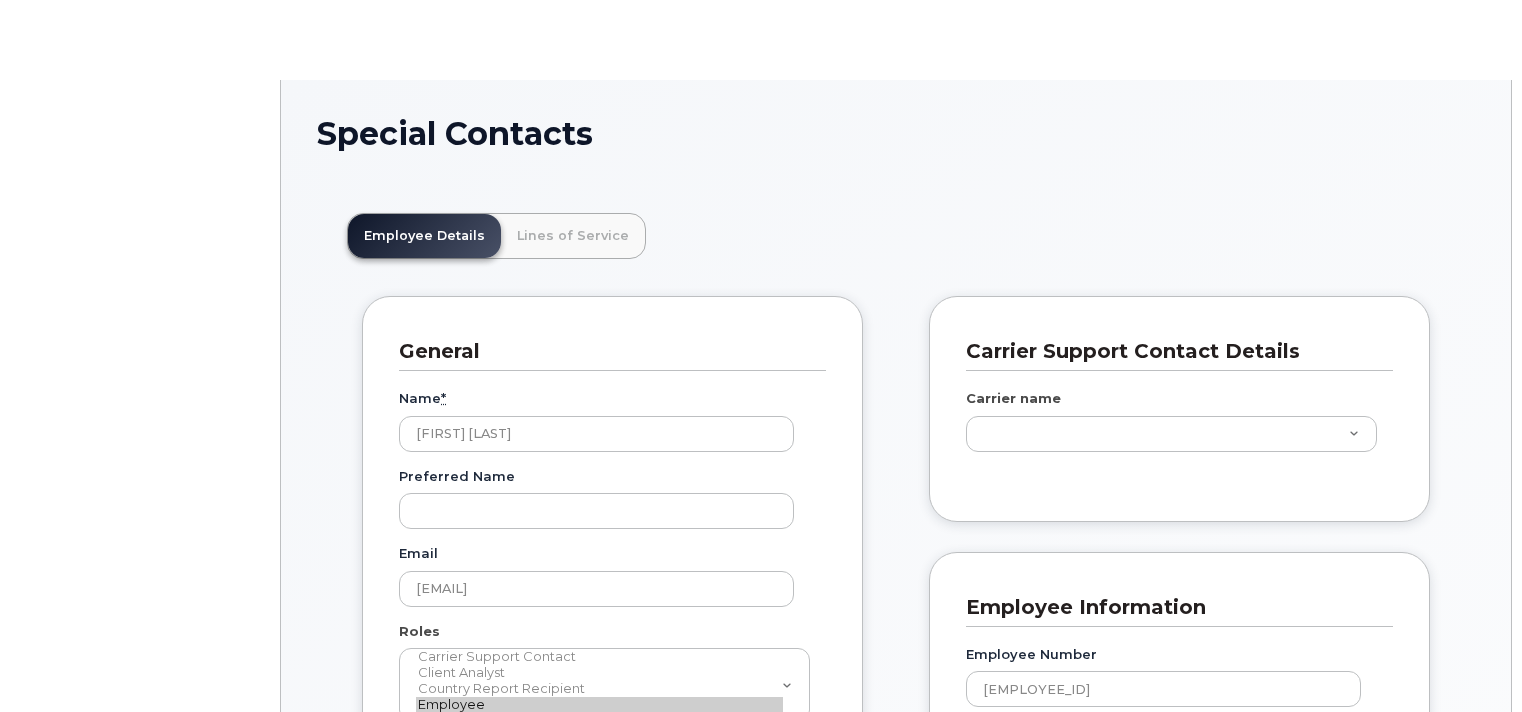 scroll, scrollTop: 0, scrollLeft: 0, axis: both 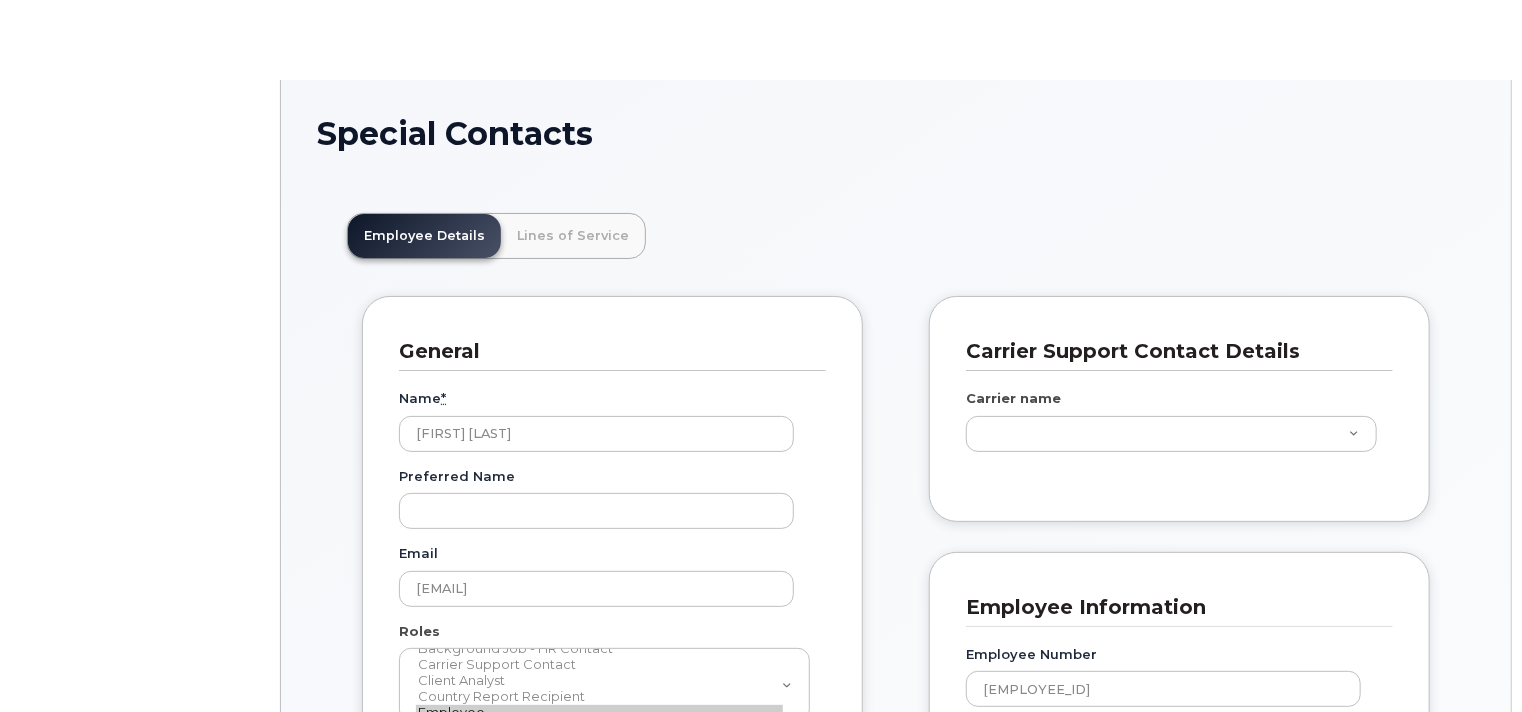 type on "3358076" 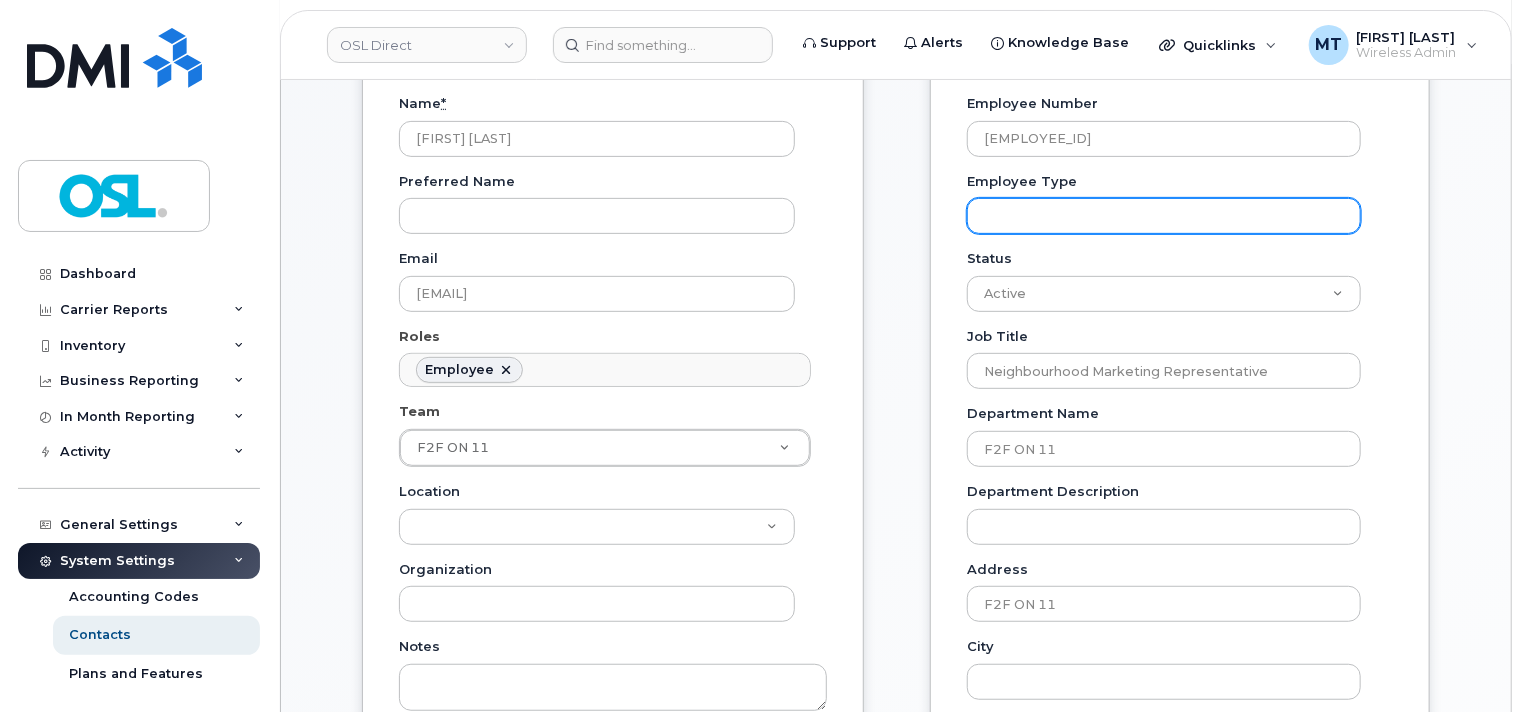 scroll, scrollTop: 300, scrollLeft: 0, axis: vertical 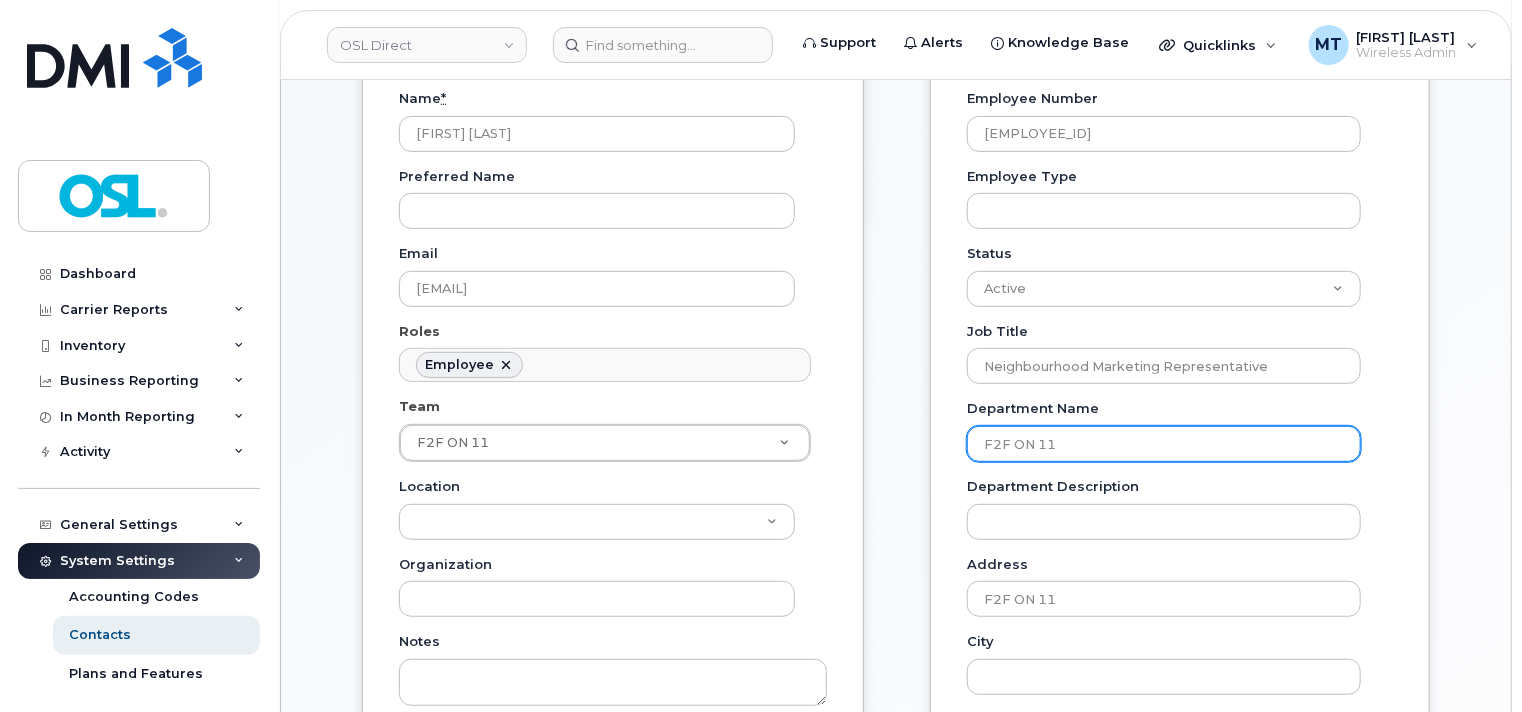 drag, startPoint x: 1144, startPoint y: 440, endPoint x: 933, endPoint y: 440, distance: 211 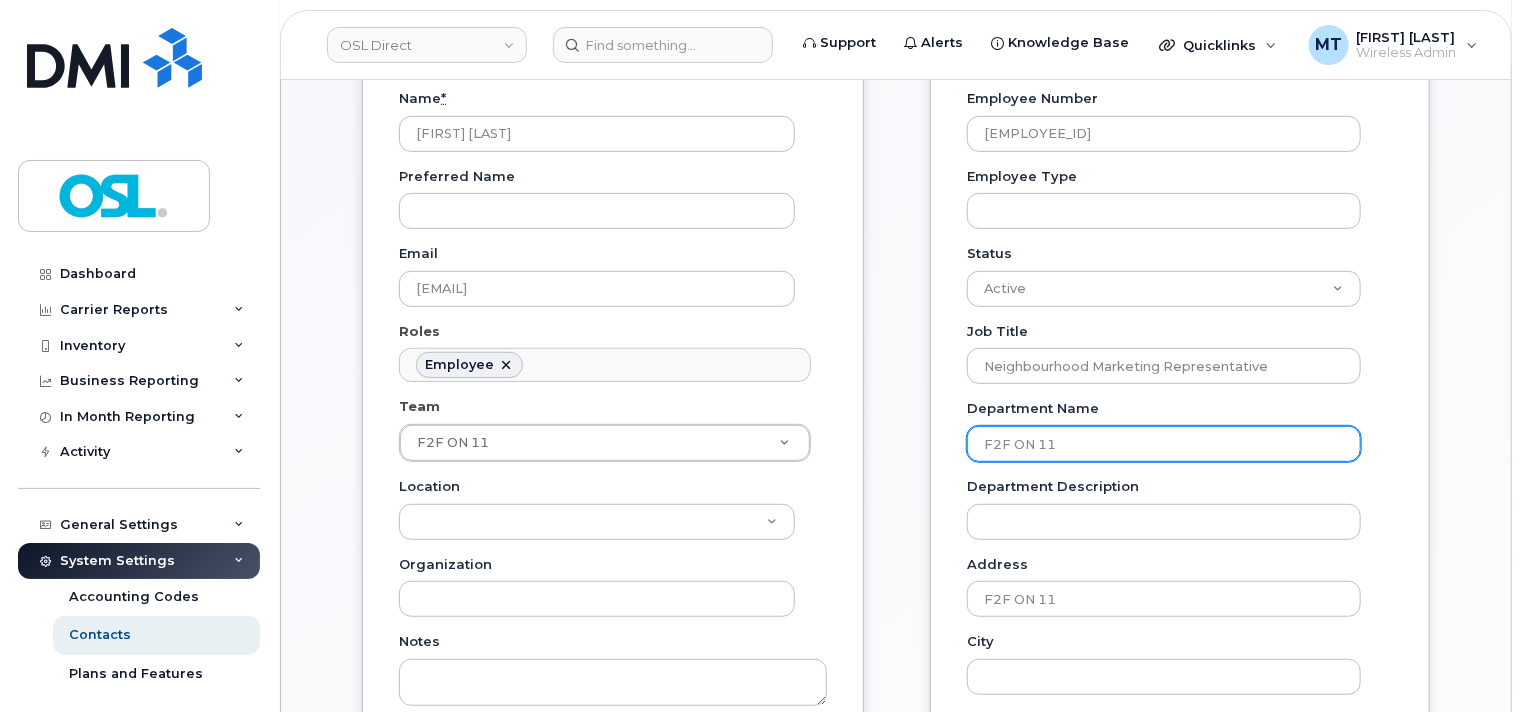 click on "Employee Information
Employee Number REKA000066254
Employee Type
Status
Active
On-Leave
Long Term
Short Term
Maternity Leave
Temp Layoff
Inactive
Job Title Neighbourhood Marketing Representative
Department Name F2F ON 11
Department Description
Address F2F ON 11
City
Province / State
Postal / ZIP Code
Country
HR user id
Hired Date
Terminated Date" 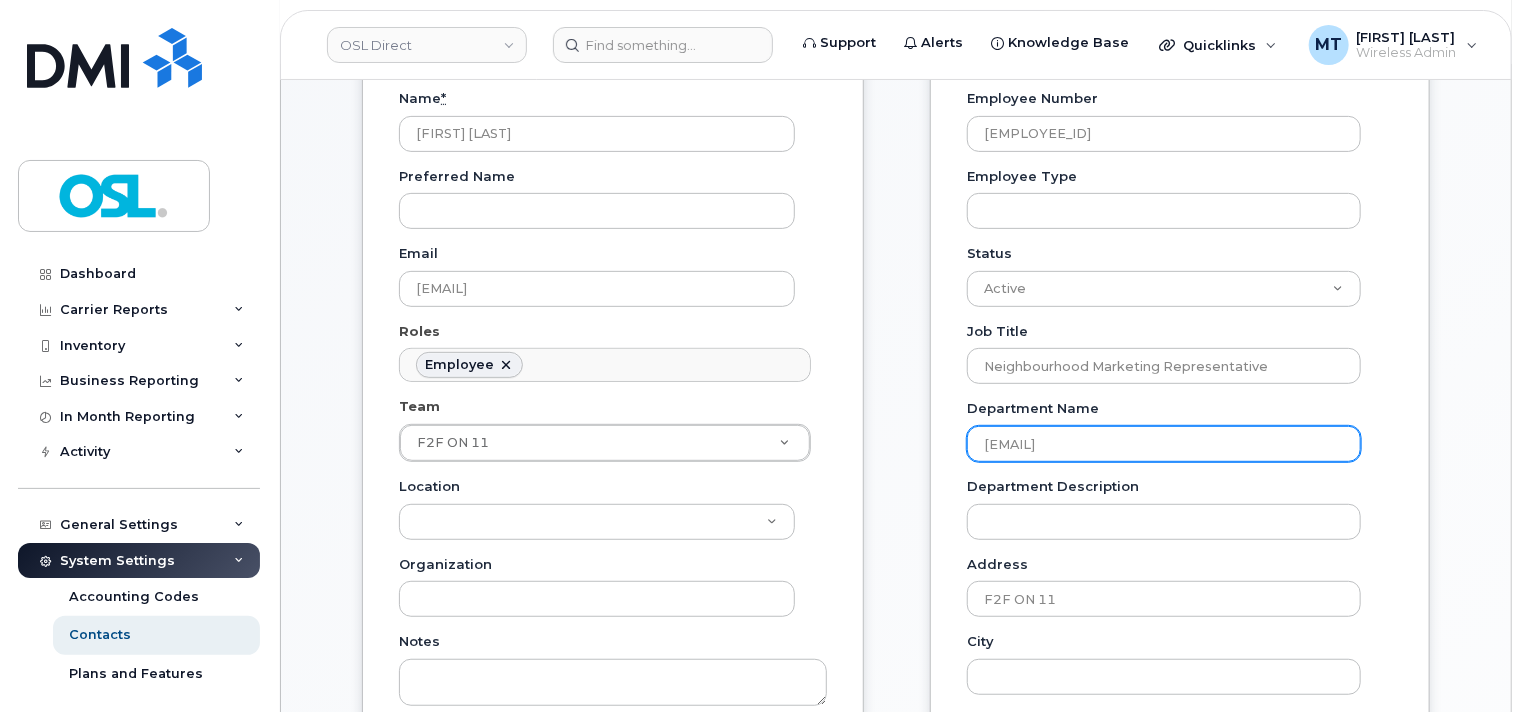 paste on "F2F ON 33" 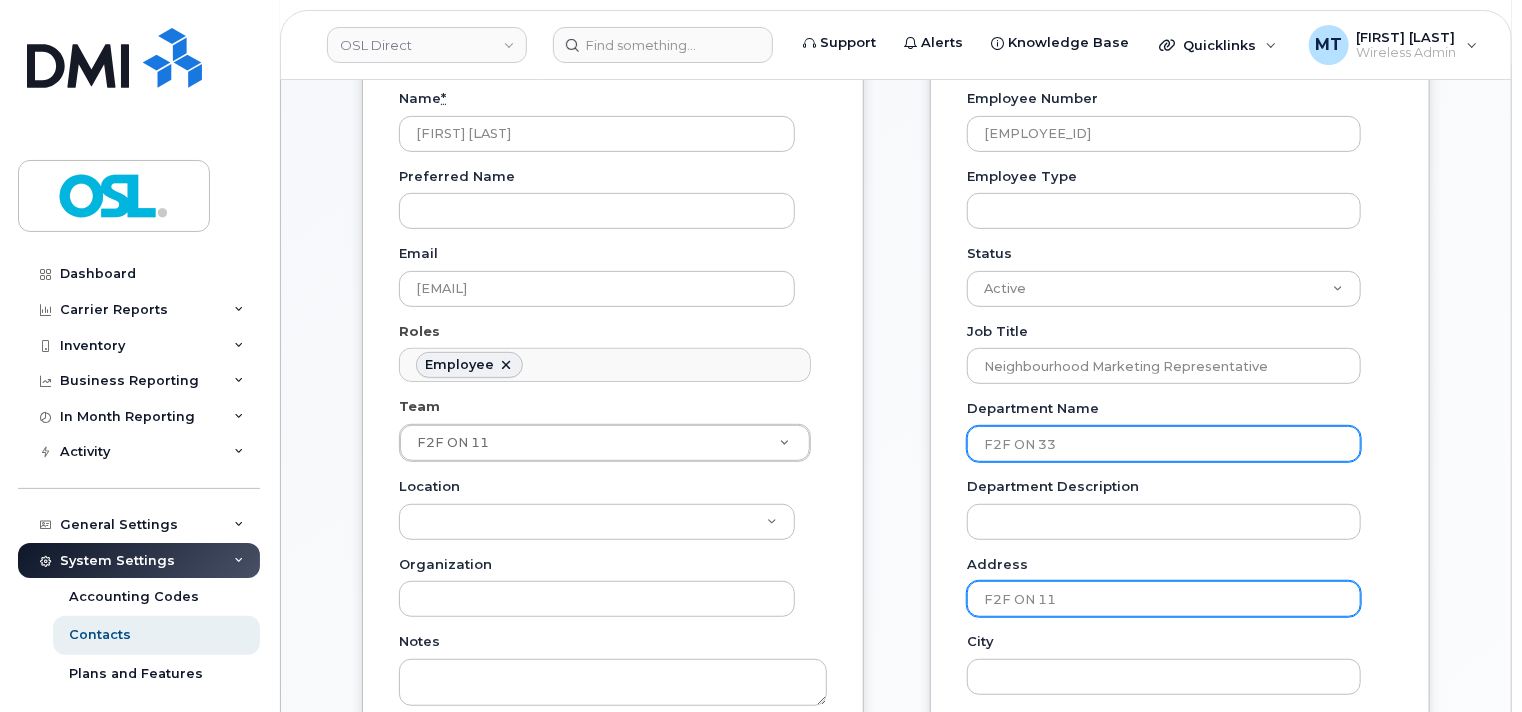 type on "F2F ON 33" 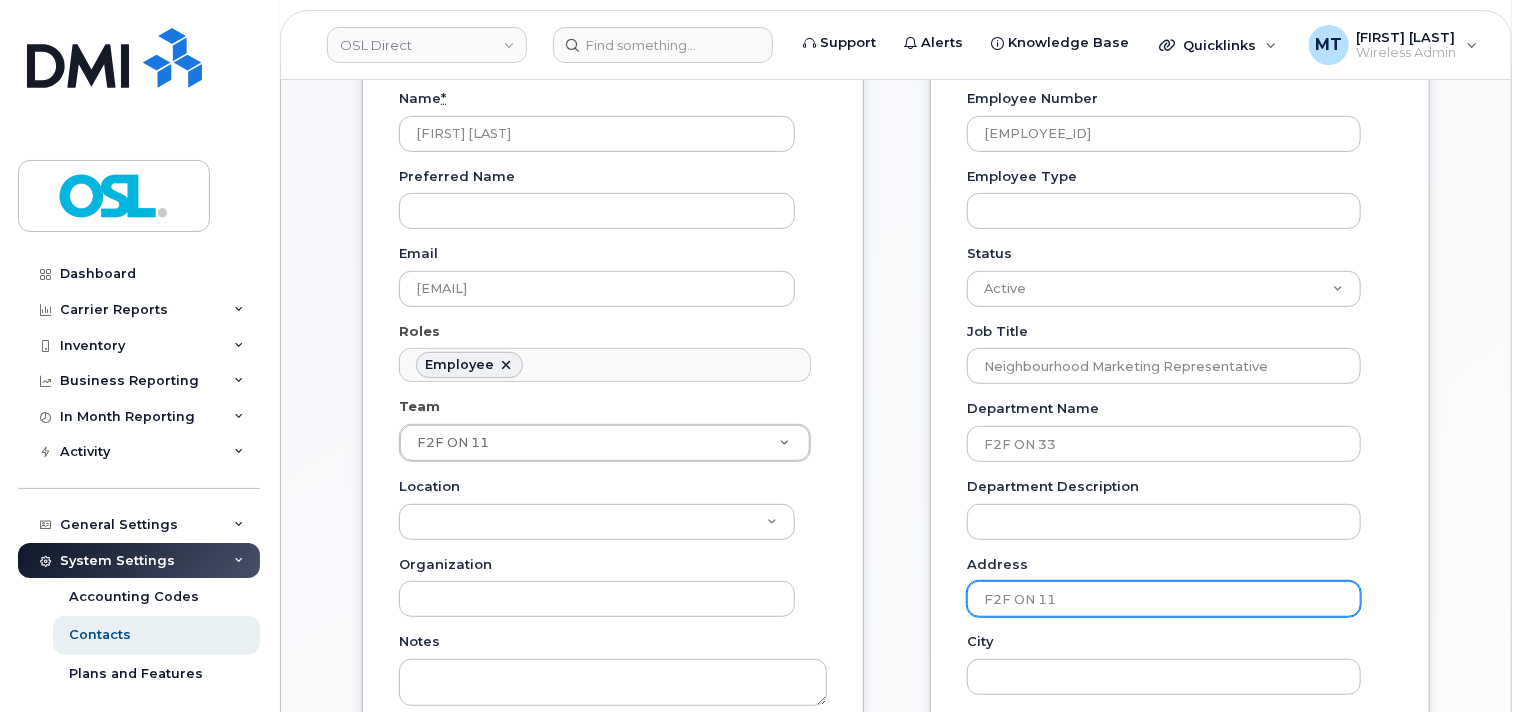 drag, startPoint x: 1105, startPoint y: 592, endPoint x: 949, endPoint y: 592, distance: 156 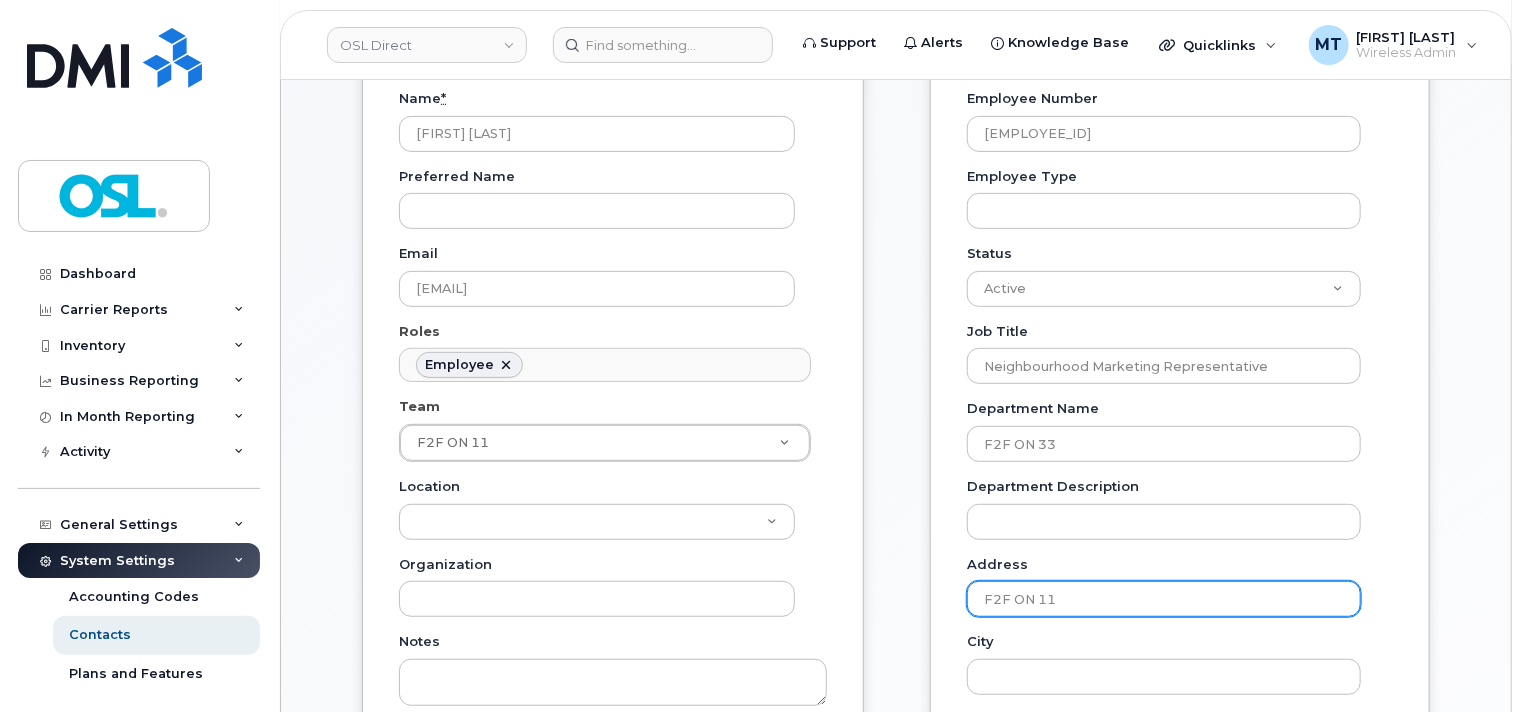 paste on "33" 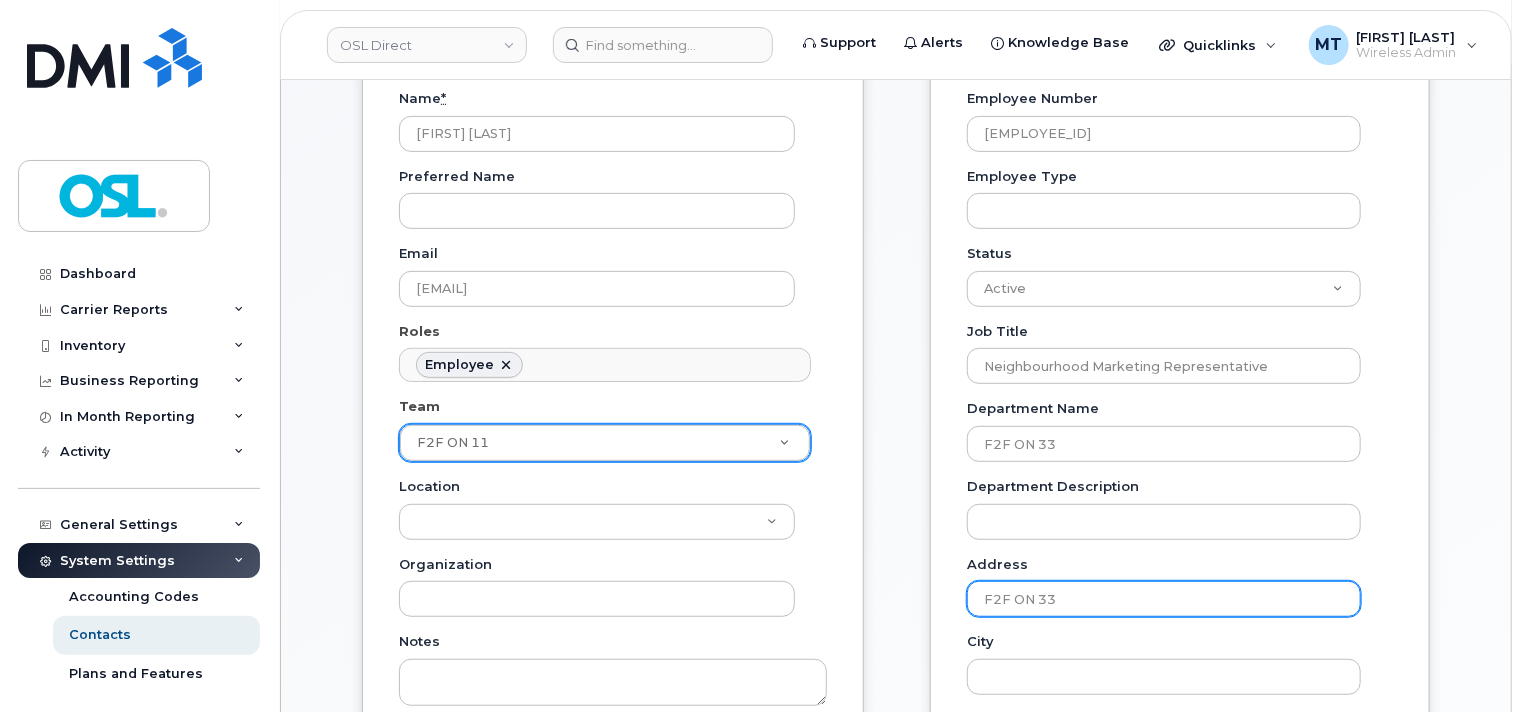 type on "F2F ON 33" 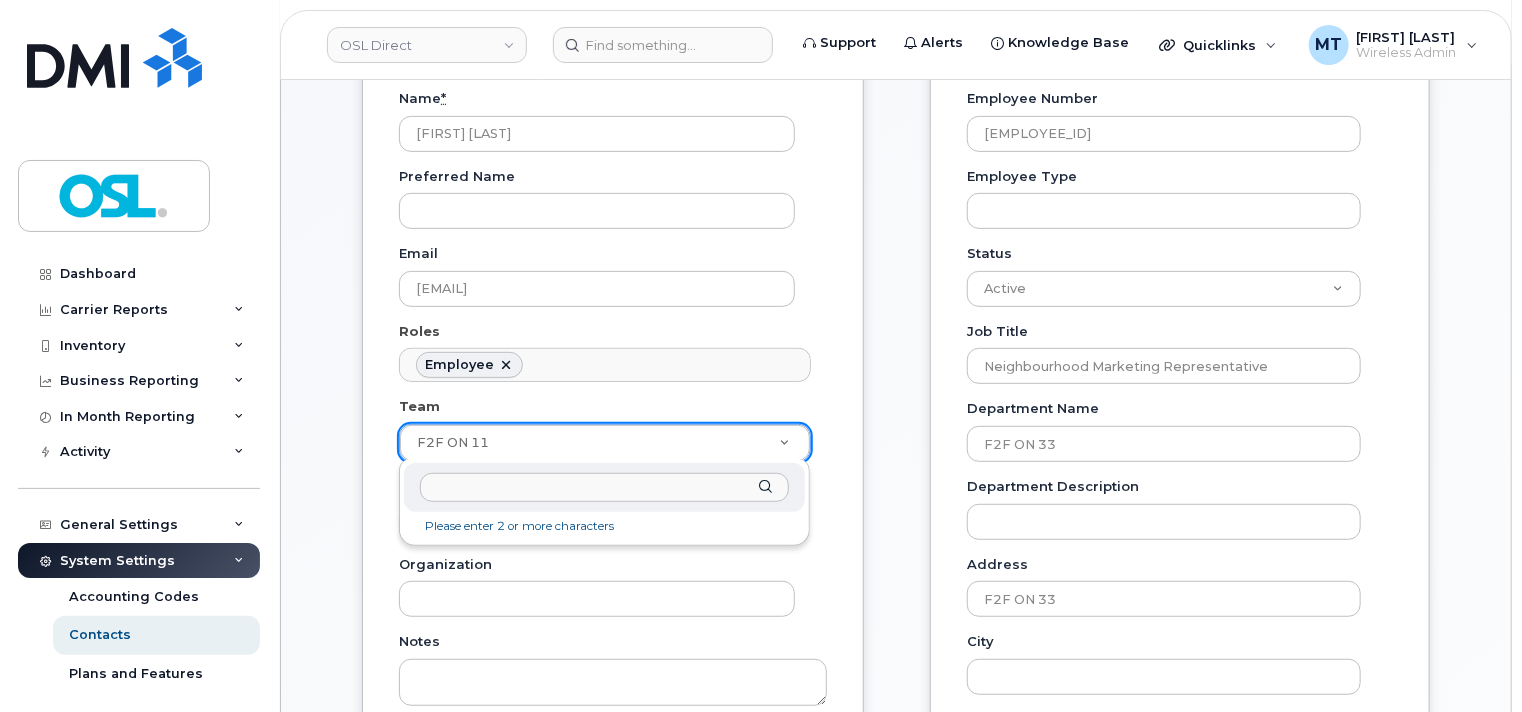 drag, startPoint x: 611, startPoint y: 442, endPoint x: 399, endPoint y: 441, distance: 212.00237 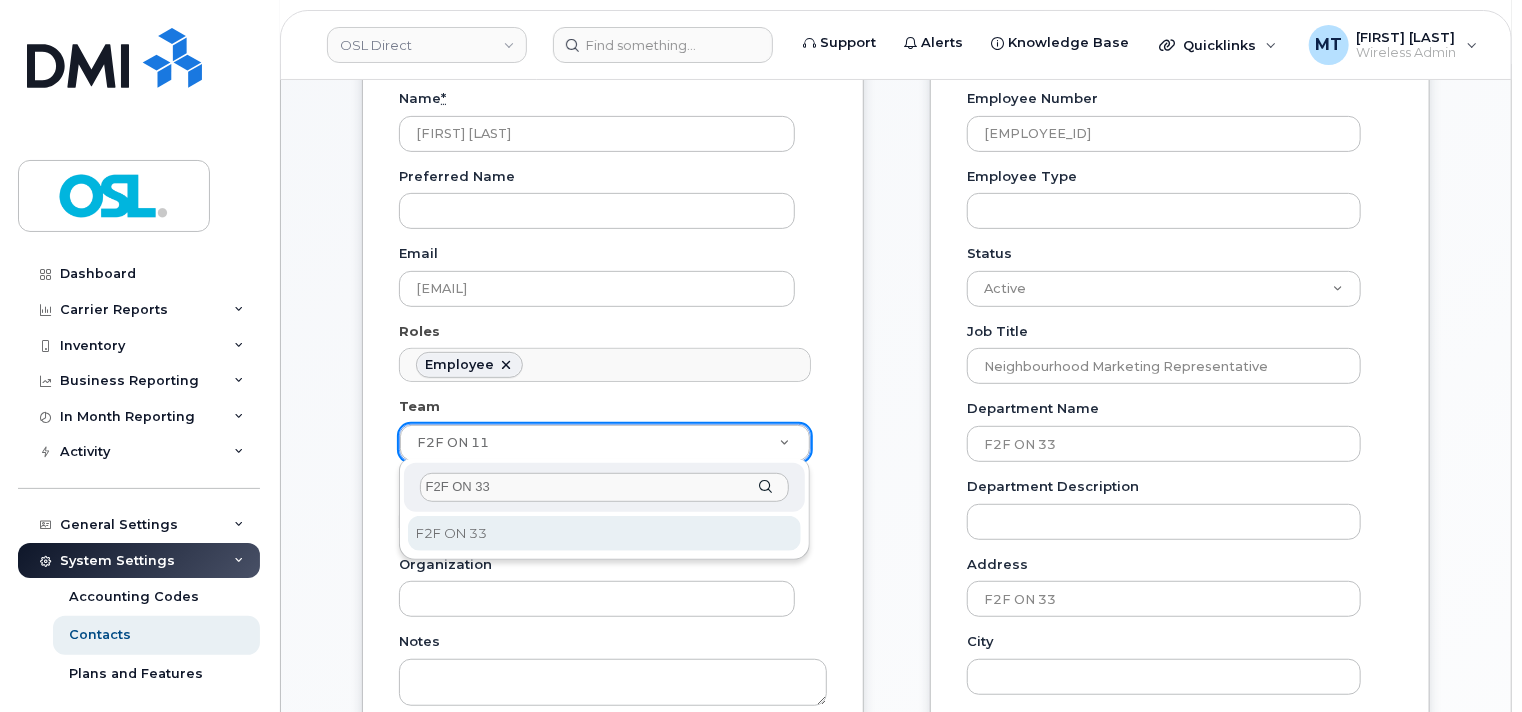 type on "F2F ON 33" 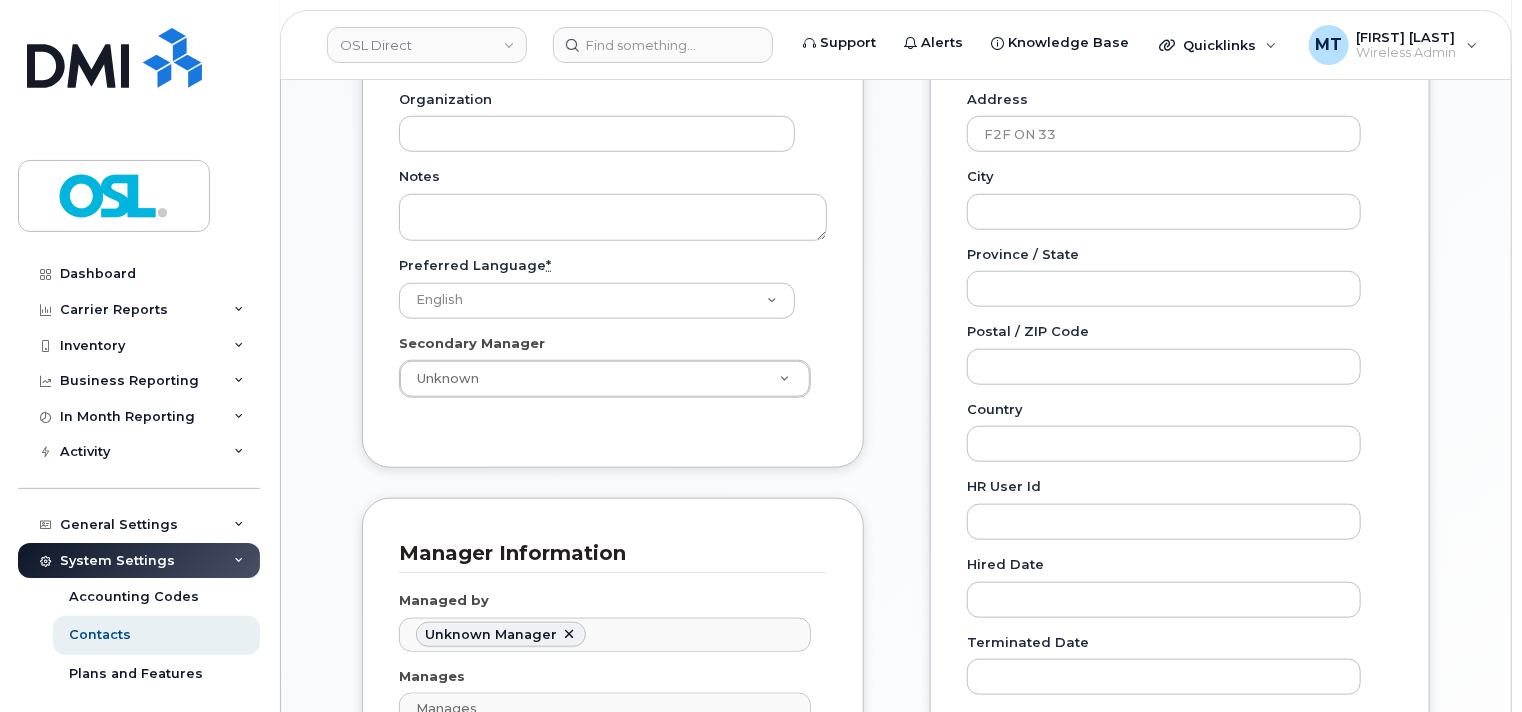 scroll, scrollTop: 800, scrollLeft: 0, axis: vertical 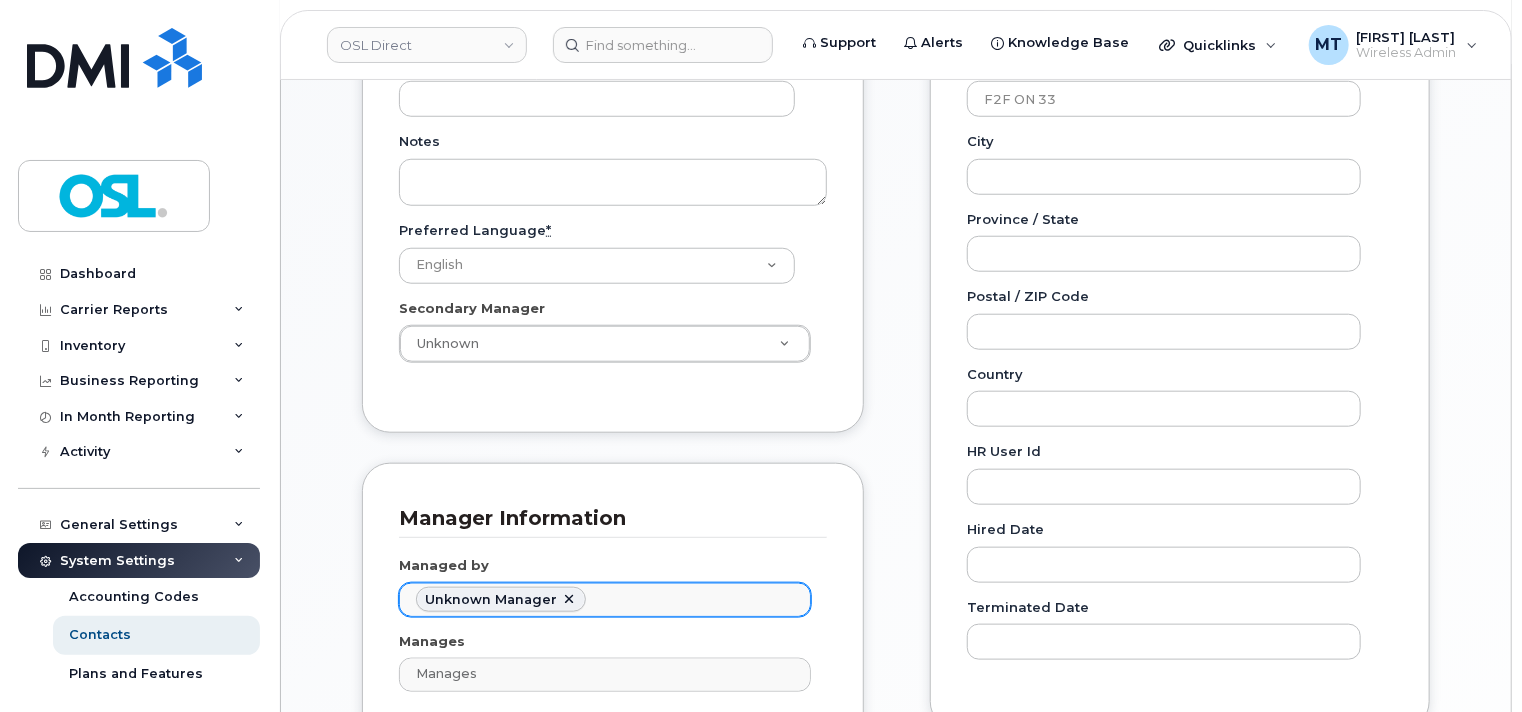 click 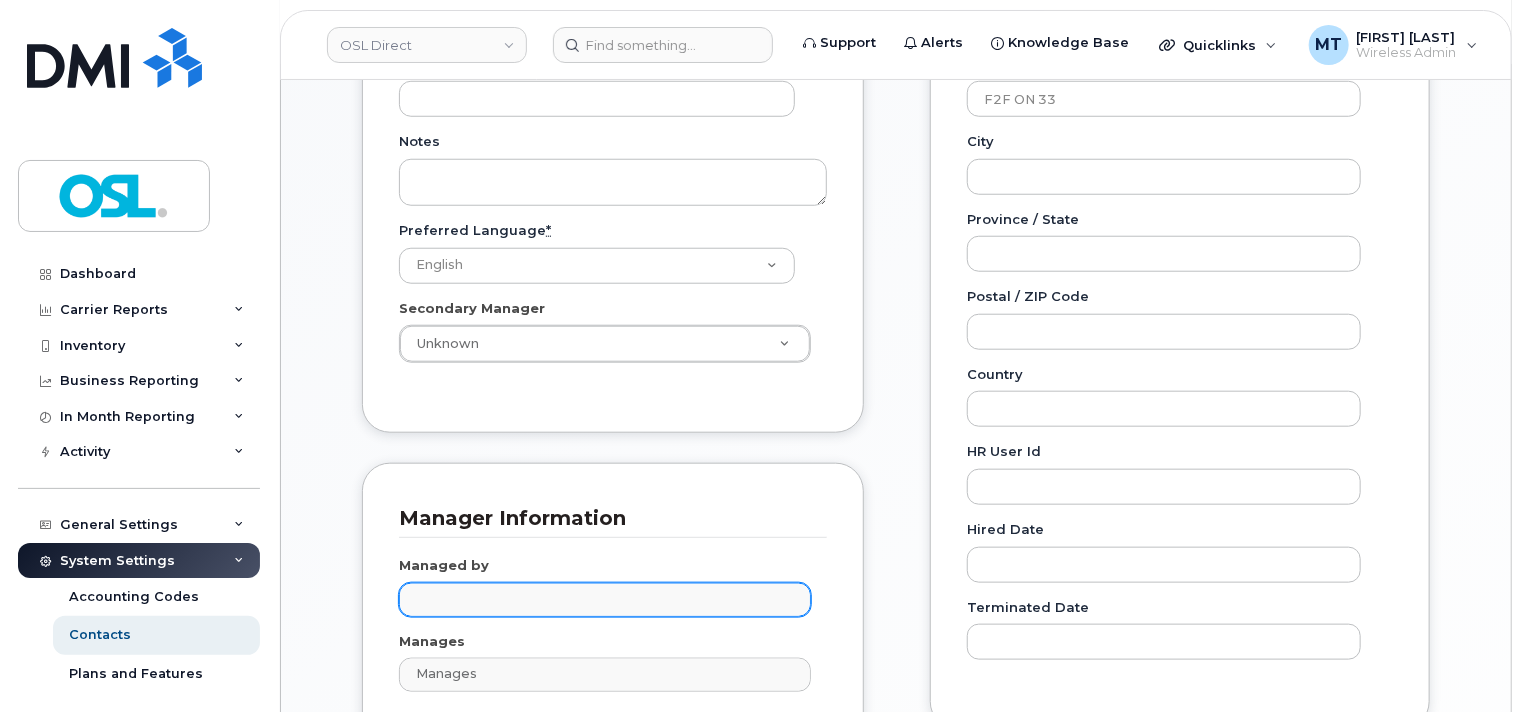 paste on "Tianyu Wang" 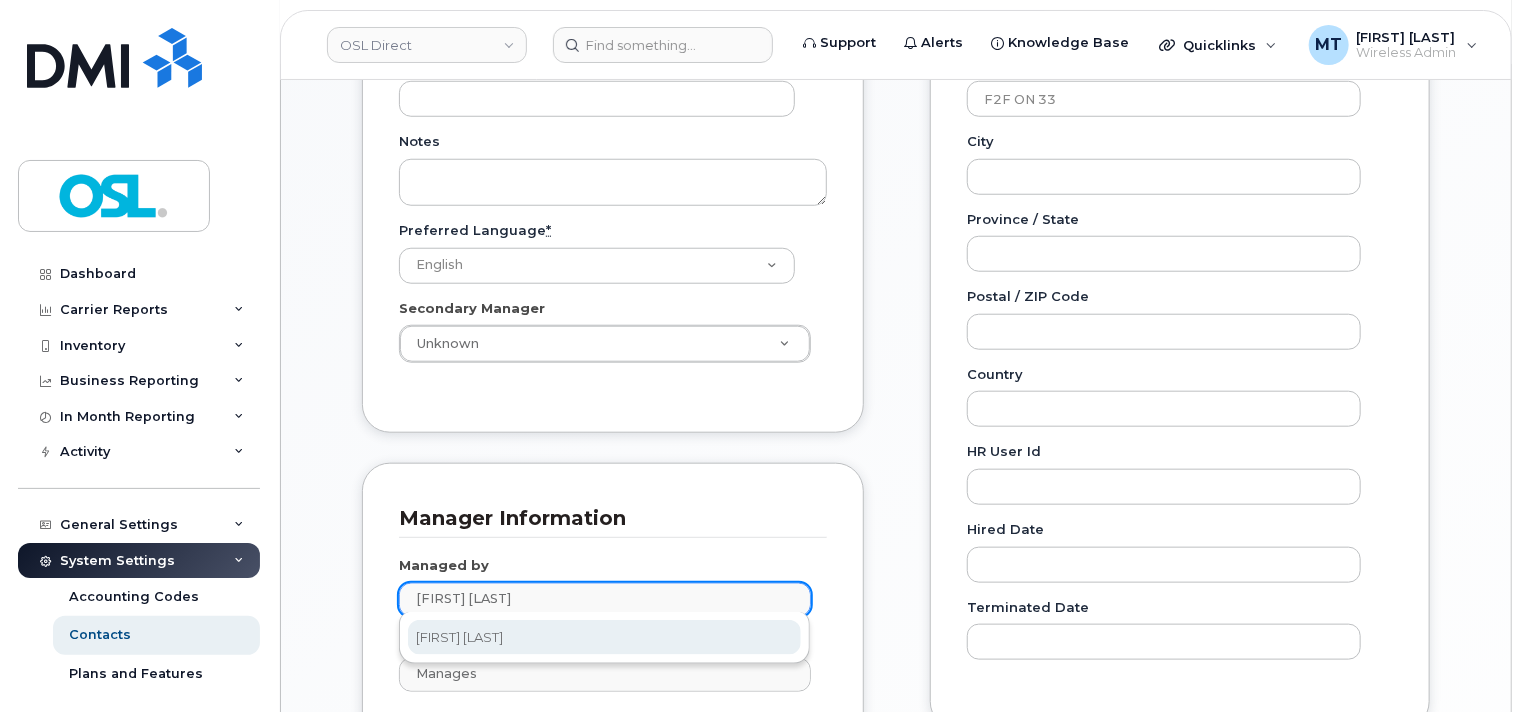 type on "Tianyu Wang" 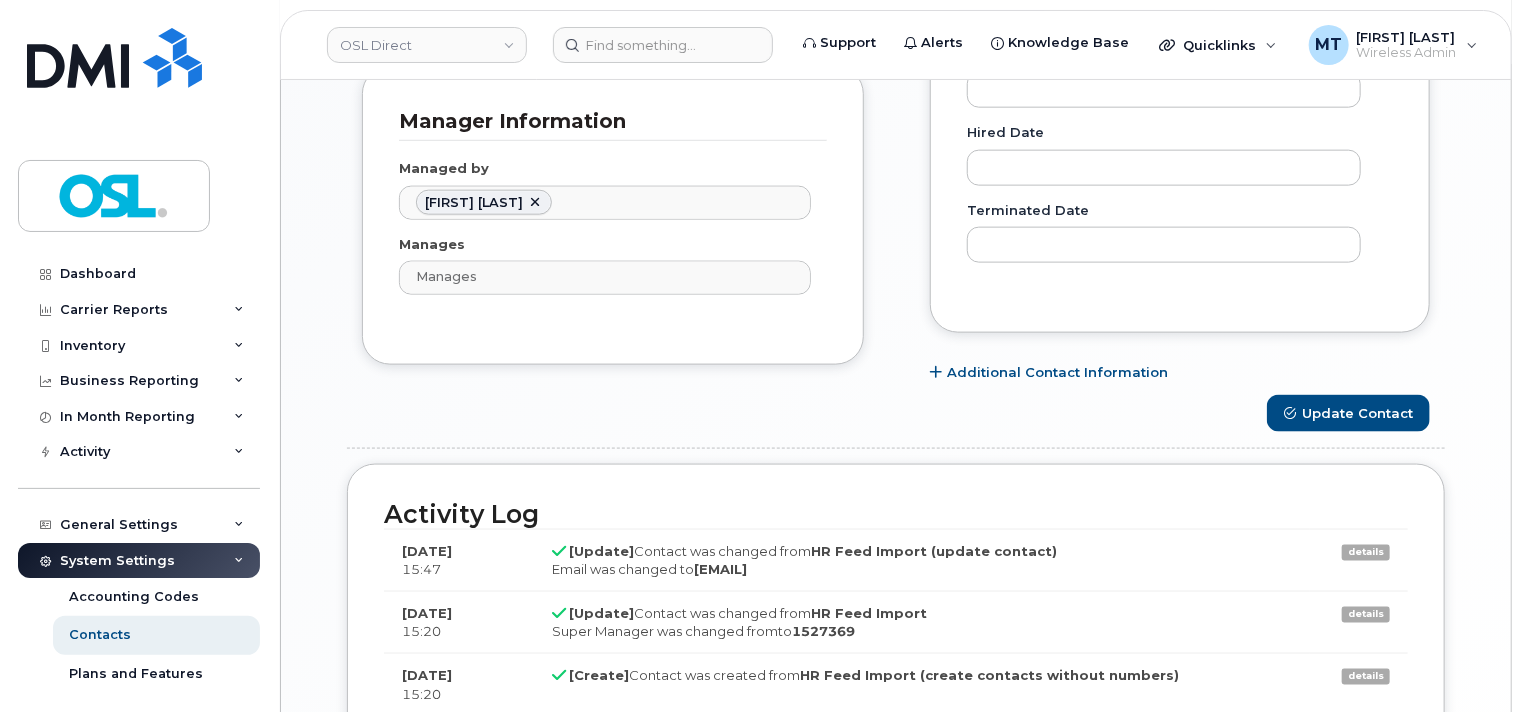 scroll, scrollTop: 1200, scrollLeft: 0, axis: vertical 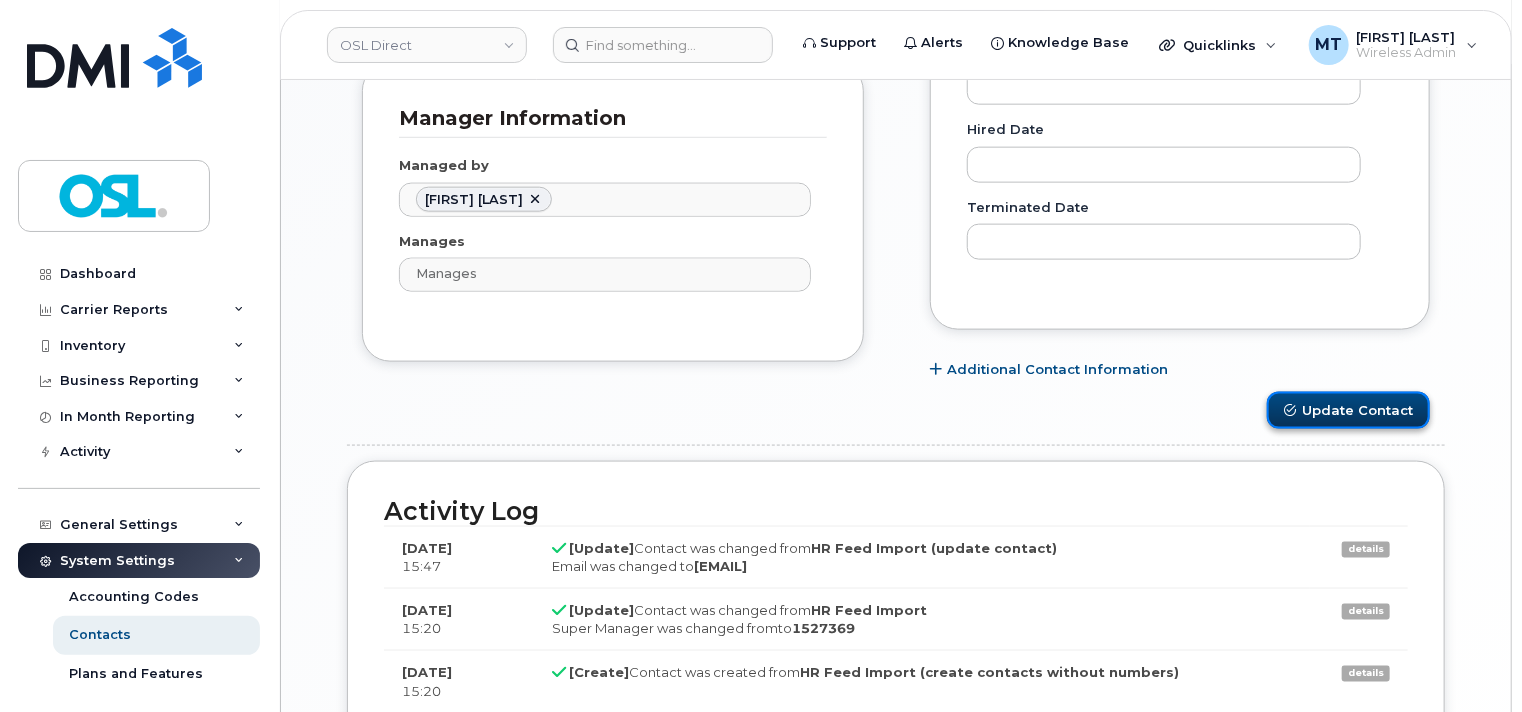 click on "Update Contact" 